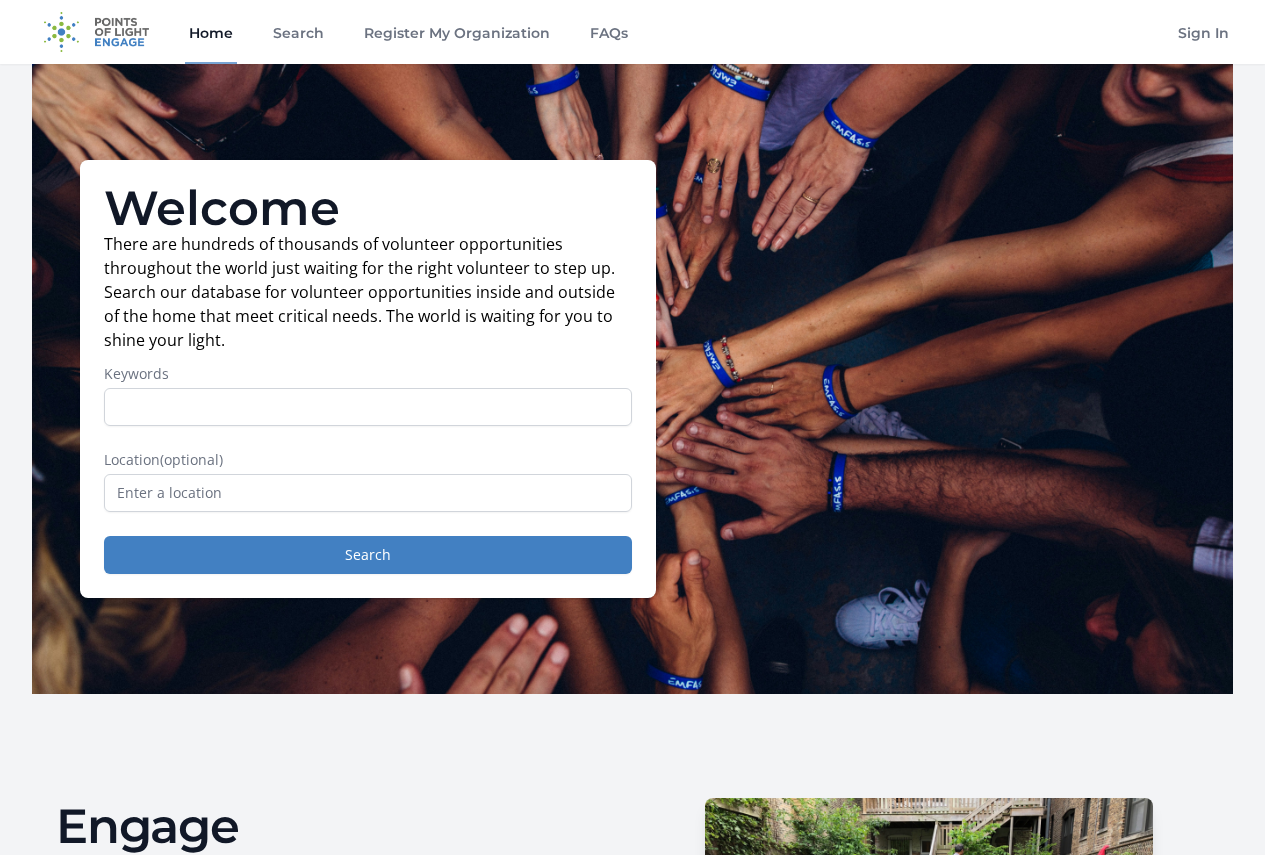 scroll, scrollTop: 0, scrollLeft: 0, axis: both 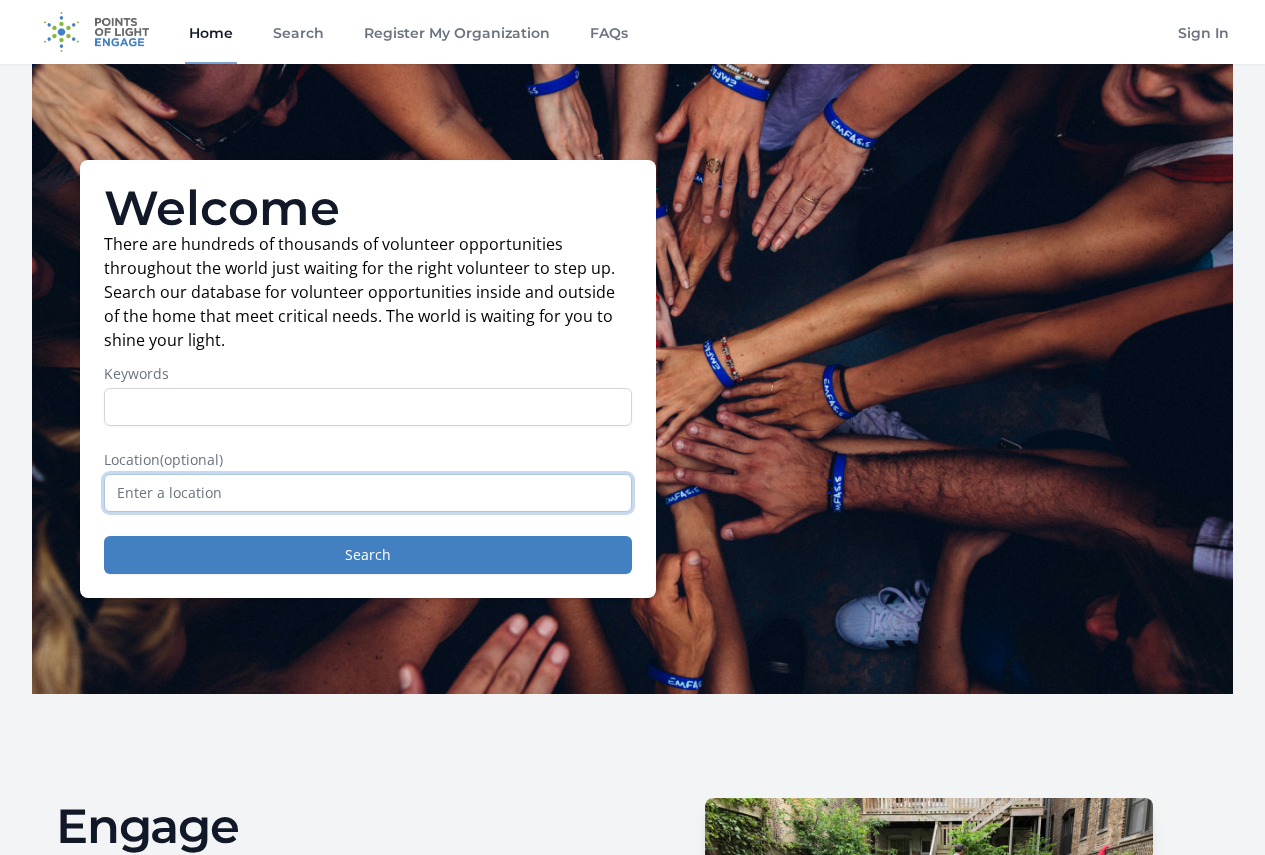 click at bounding box center [368, 493] 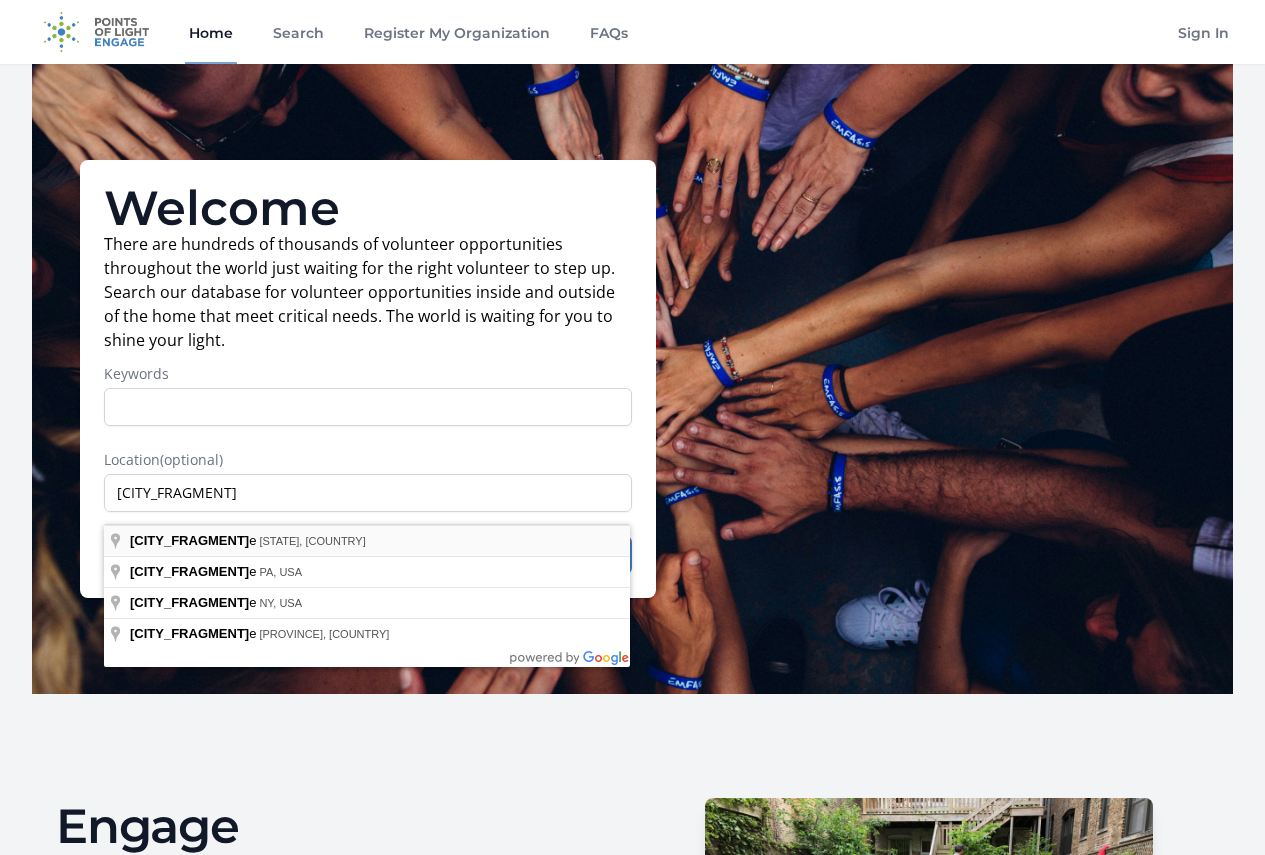 type on "[CITY], [STATE], USA" 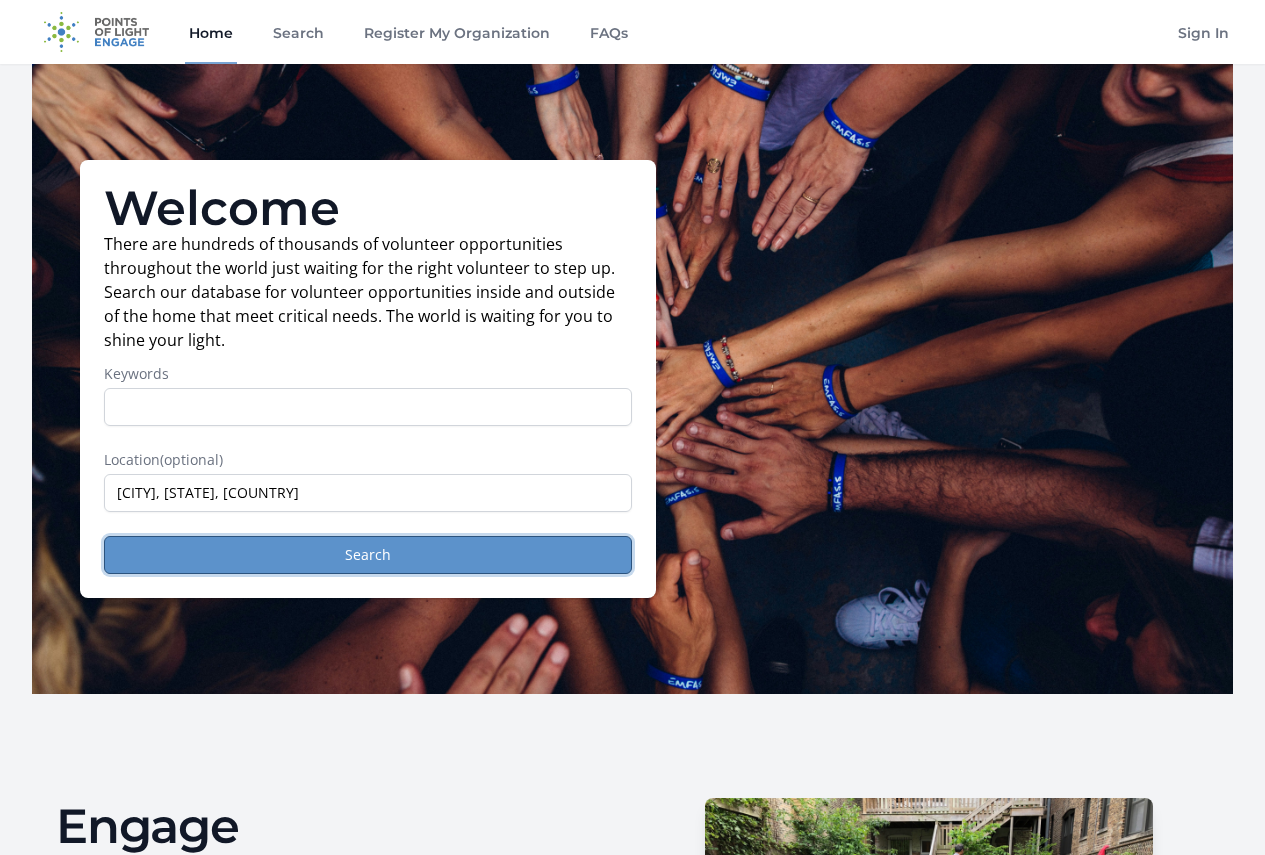 click on "Search" at bounding box center (368, 555) 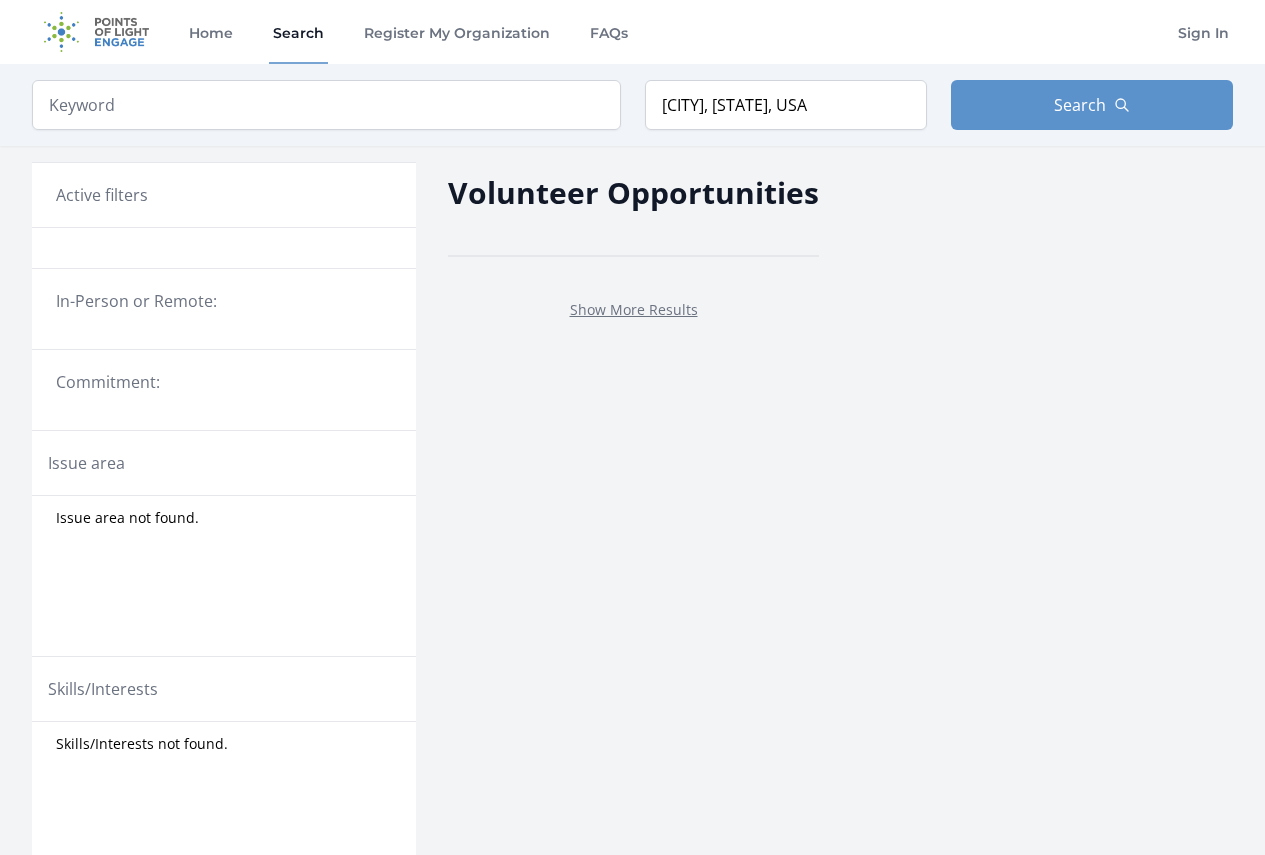 scroll, scrollTop: 0, scrollLeft: 0, axis: both 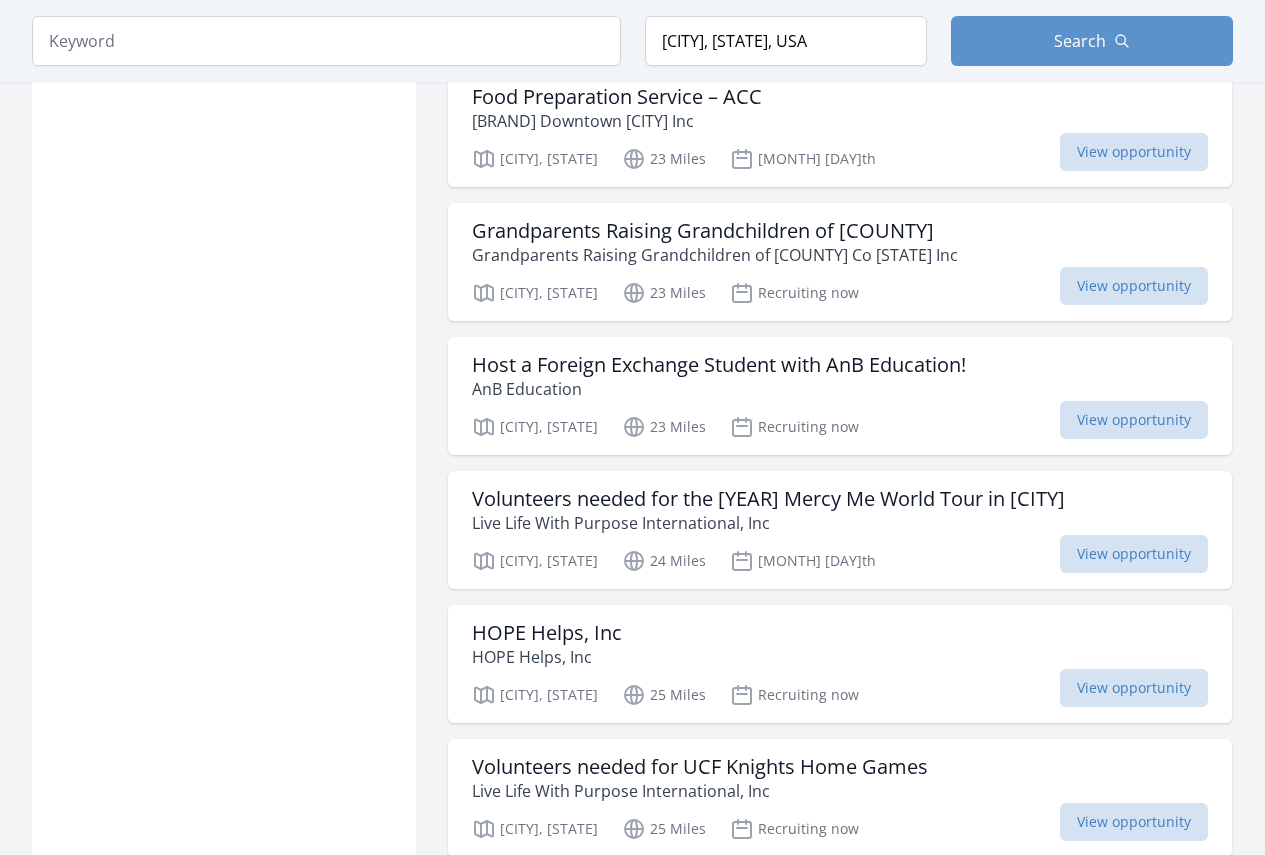 click on "Active filters
Clear filters
Within Any distance , 5 Miles , 20 Miles , 50 Miles , 100 Miles
In-Person or Remote:   Remote   In-Person   All
Commitment:   Ongoing   Event   AmeriCorps   All
Issue area   Community Strengthening   465   Health & Wellness   454   Seniors   268   Education   252   Hunger   217   Environment   188   Children & Youth   170   Veterans & Military Families   156   Arts & Culture   154   Animals   137   Disabilities   131   Disaster Response & Recovery   97   Literacy   78   Women's Issues   68   Technology   57   Public Safety   50   Sports & Recreation   47   Poverty   45   STEM   39   Adult Education   26     24" at bounding box center [224, 855] 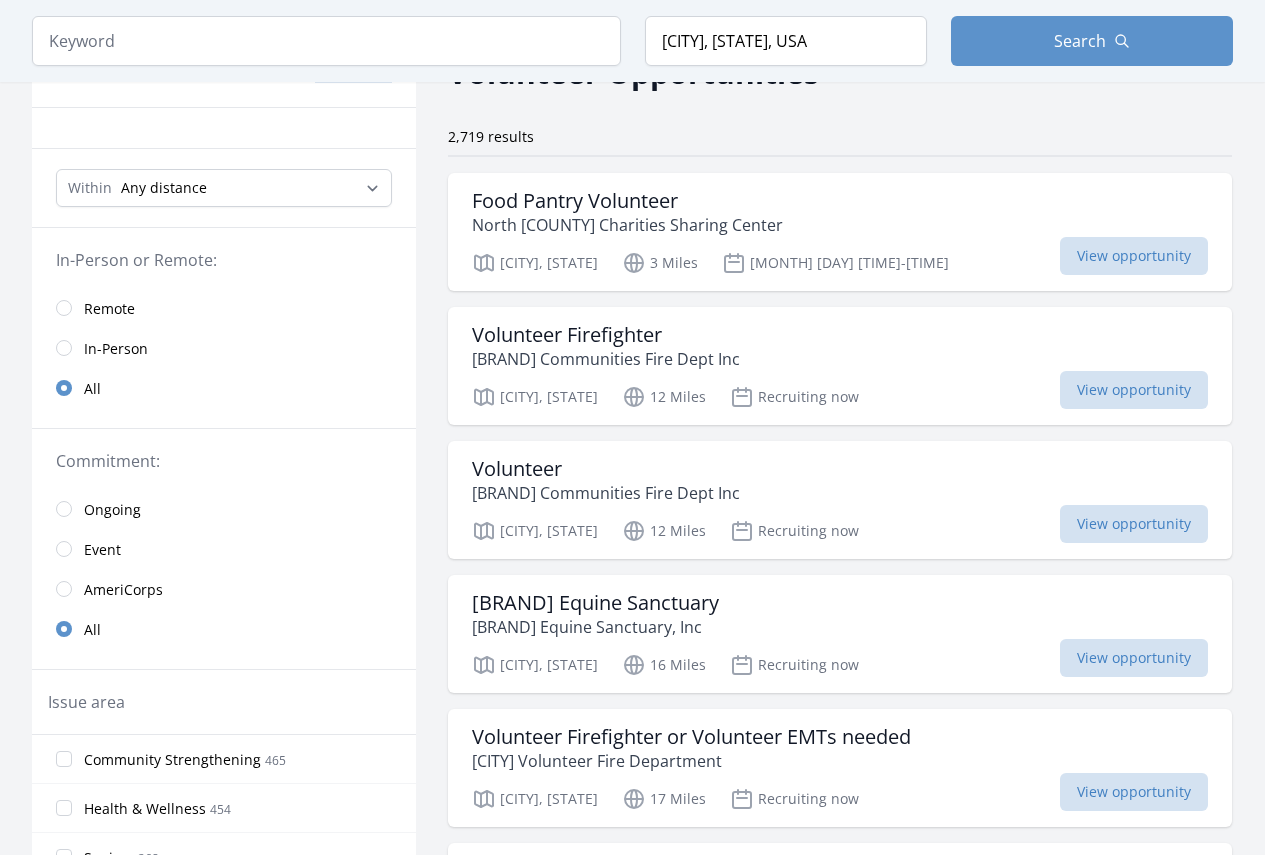 scroll, scrollTop: 0, scrollLeft: 0, axis: both 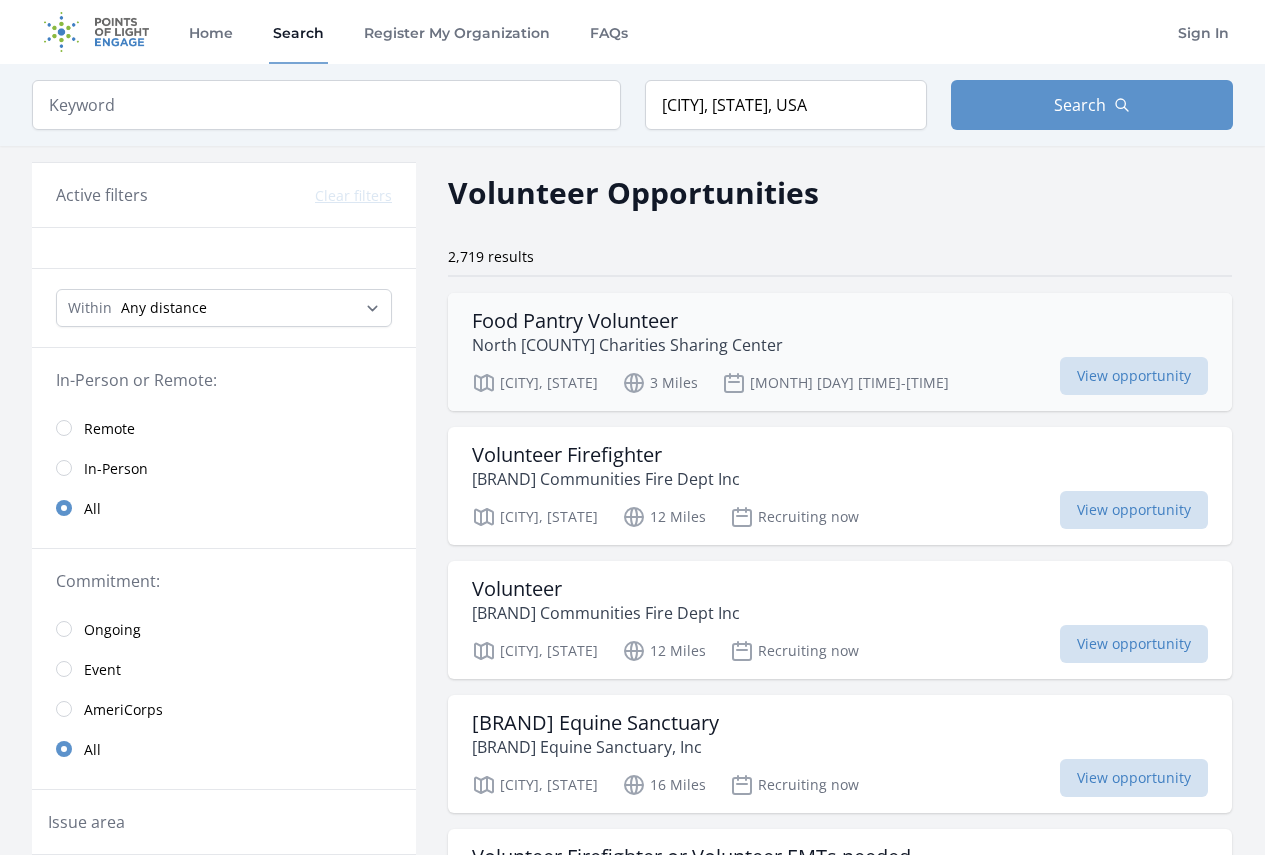 click on "Food Pantry Volunteer" at bounding box center (627, 321) 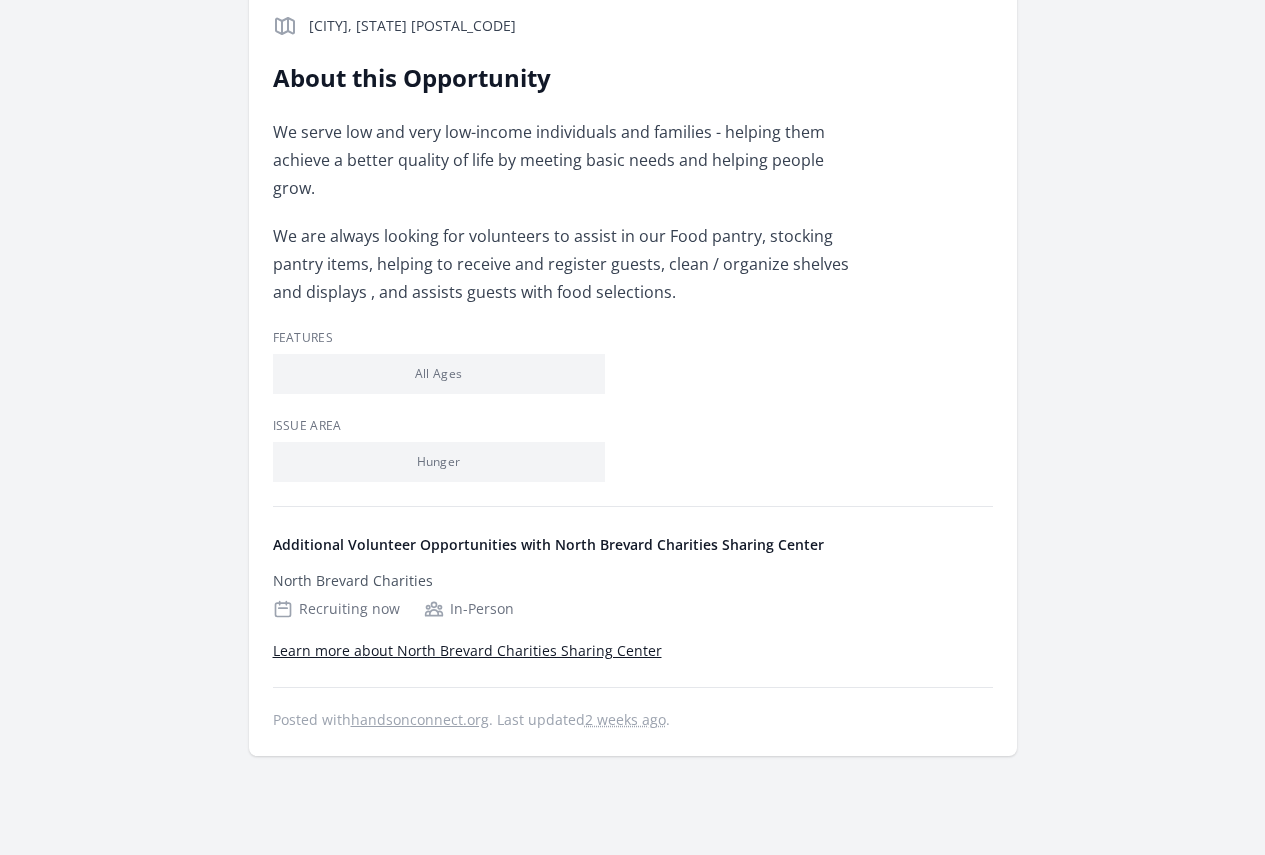 scroll, scrollTop: 0, scrollLeft: 0, axis: both 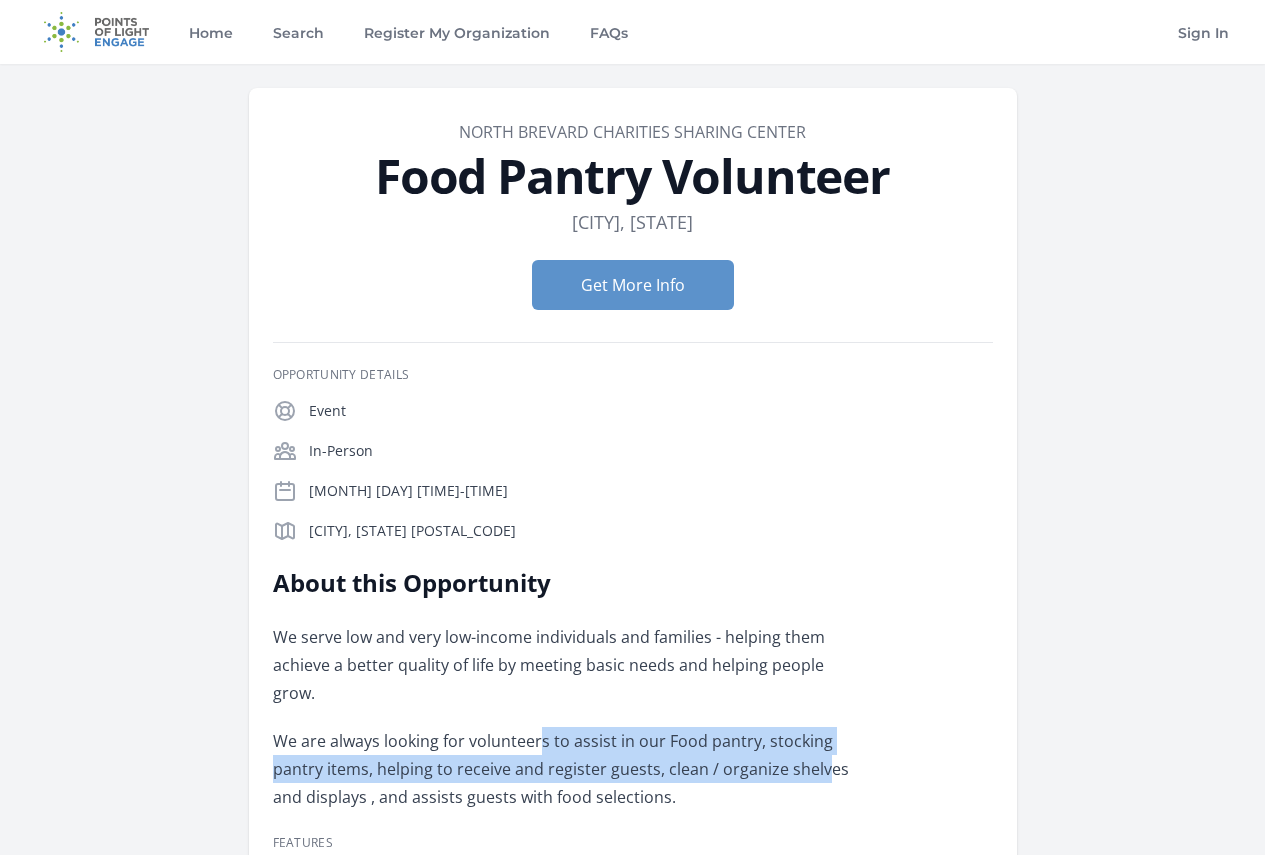 drag, startPoint x: 942, startPoint y: 535, endPoint x: 929, endPoint y: 511, distance: 27.294687 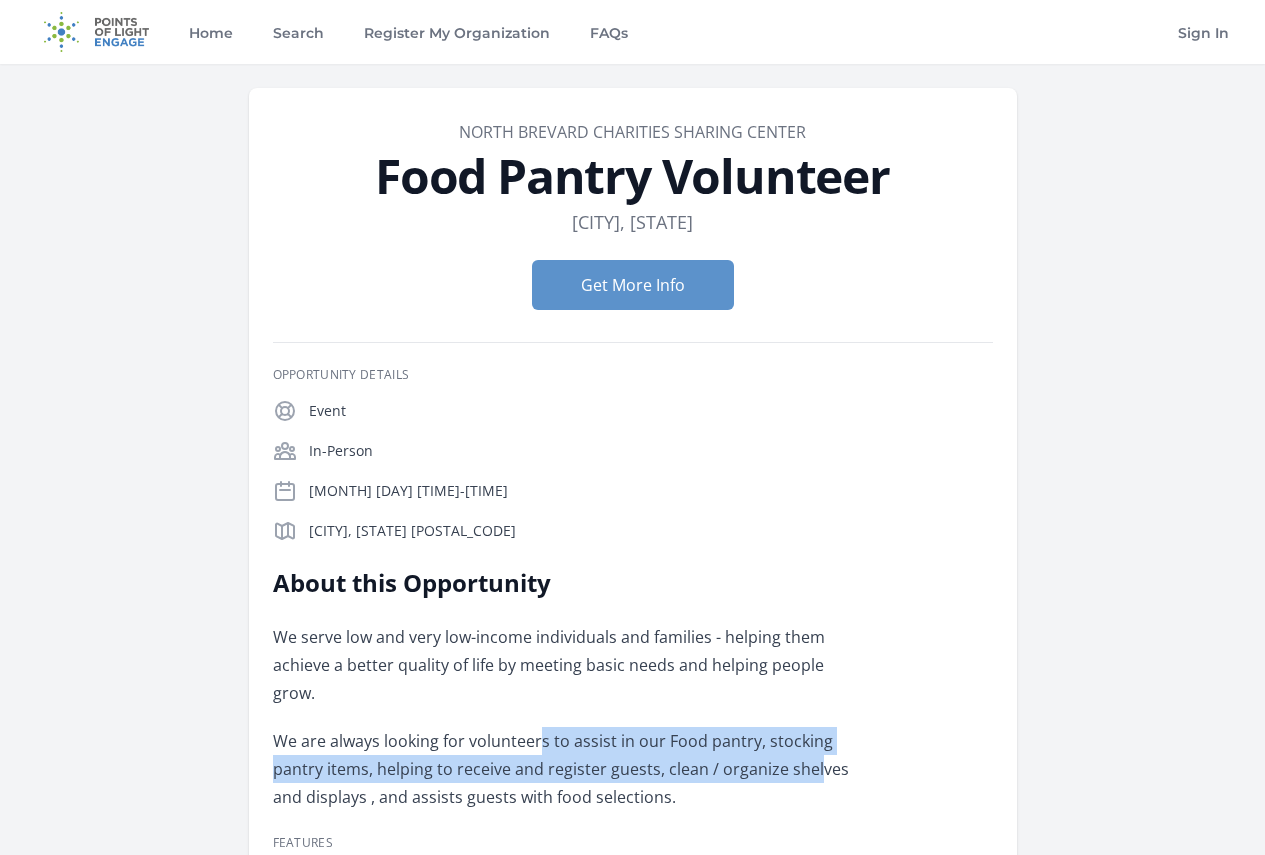 drag, startPoint x: 924, startPoint y: 512, endPoint x: 709, endPoint y: 447, distance: 224.61078 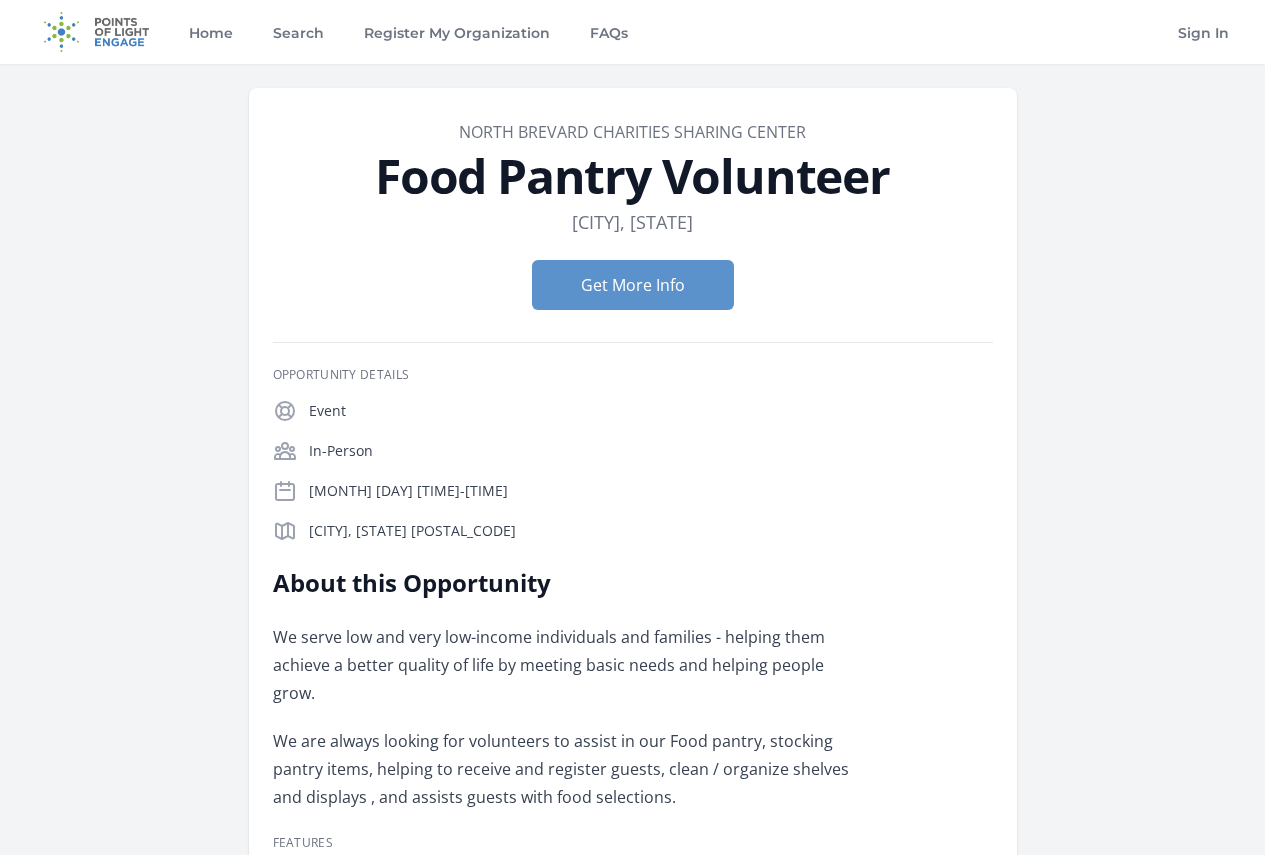 click on "We serve low and very low-income individuals and families - helping them achieve a better quality of life by meeting basic needs and helping people grow." at bounding box center [565, 665] 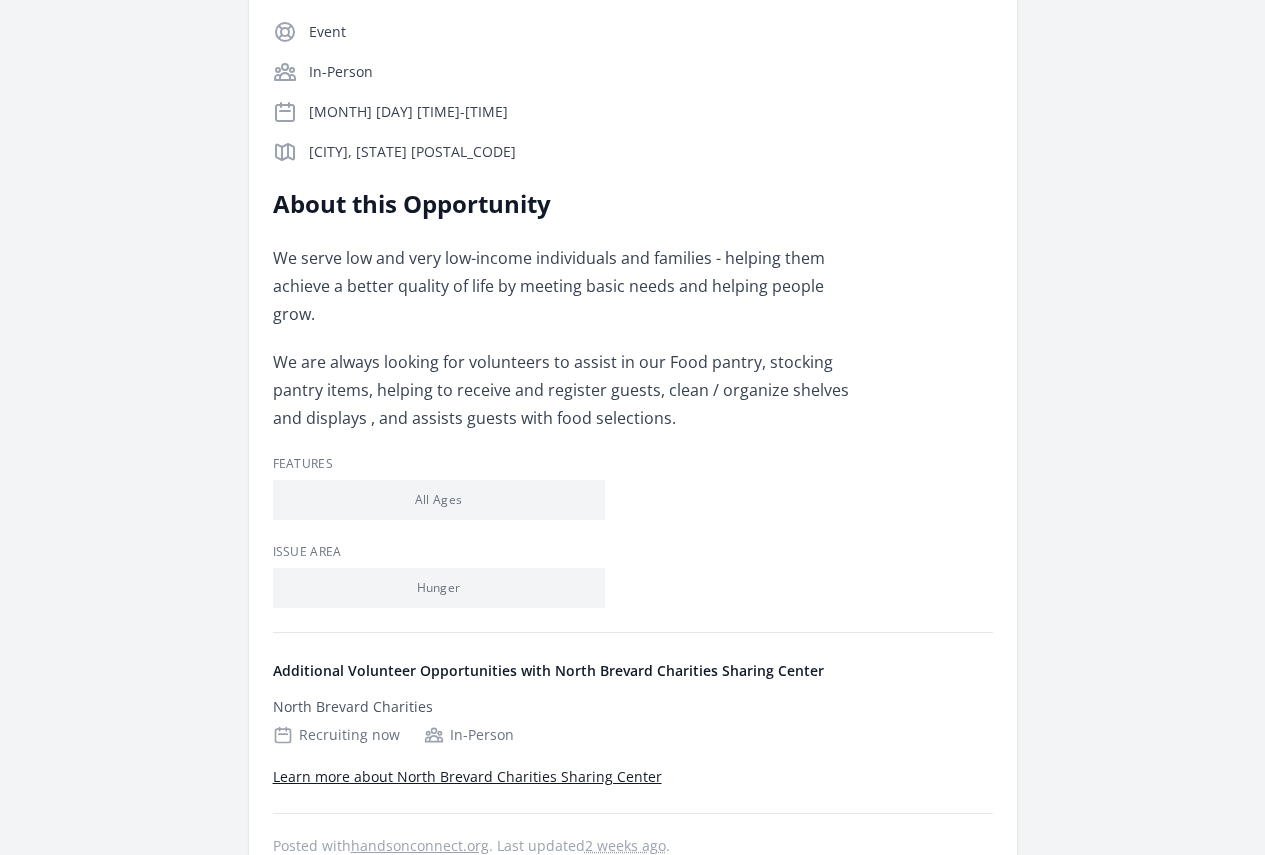 scroll, scrollTop: 240, scrollLeft: 0, axis: vertical 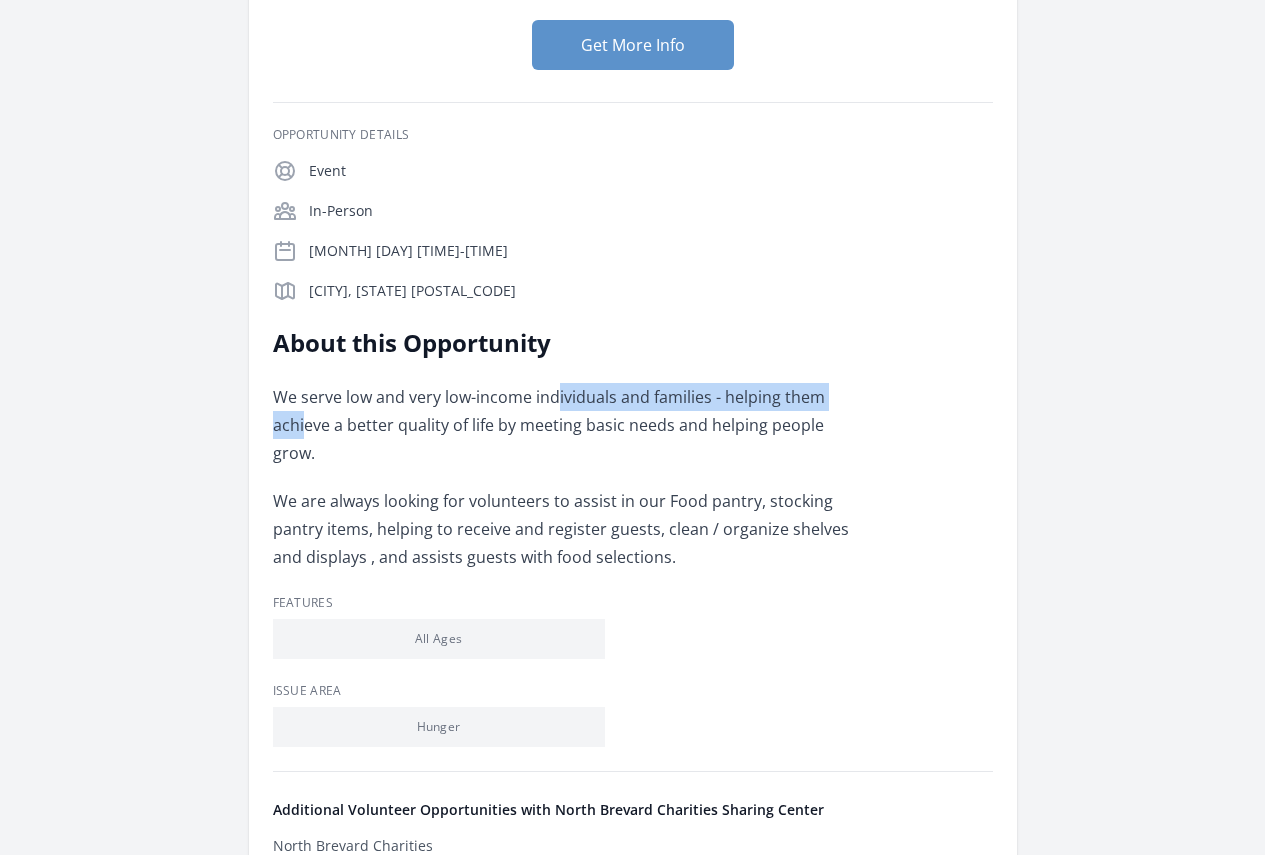 drag, startPoint x: 475, startPoint y: 219, endPoint x: 706, endPoint y: 190, distance: 232.81323 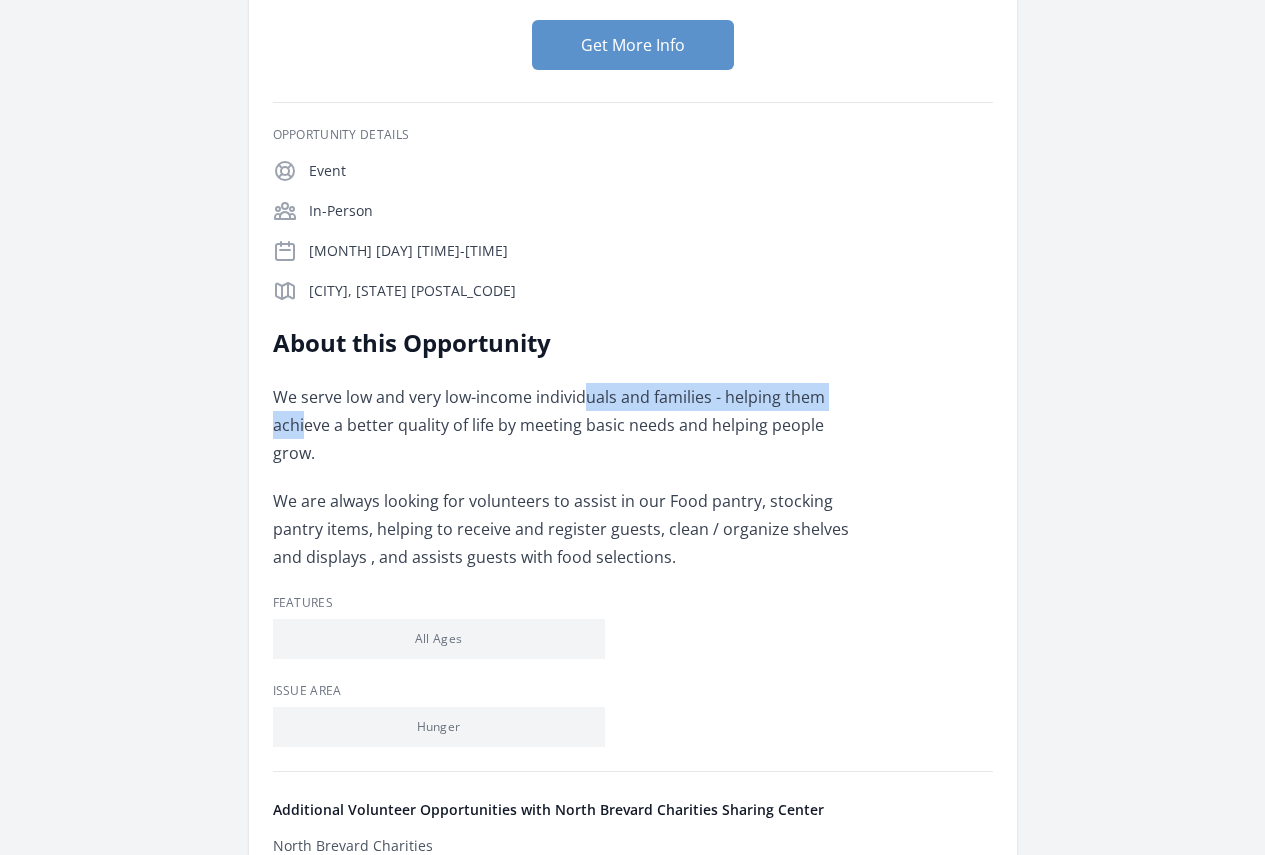 click on "We serve low and very low-income individuals and families - helping them achieve a better quality of life by meeting basic needs and helping people grow." at bounding box center (565, 425) 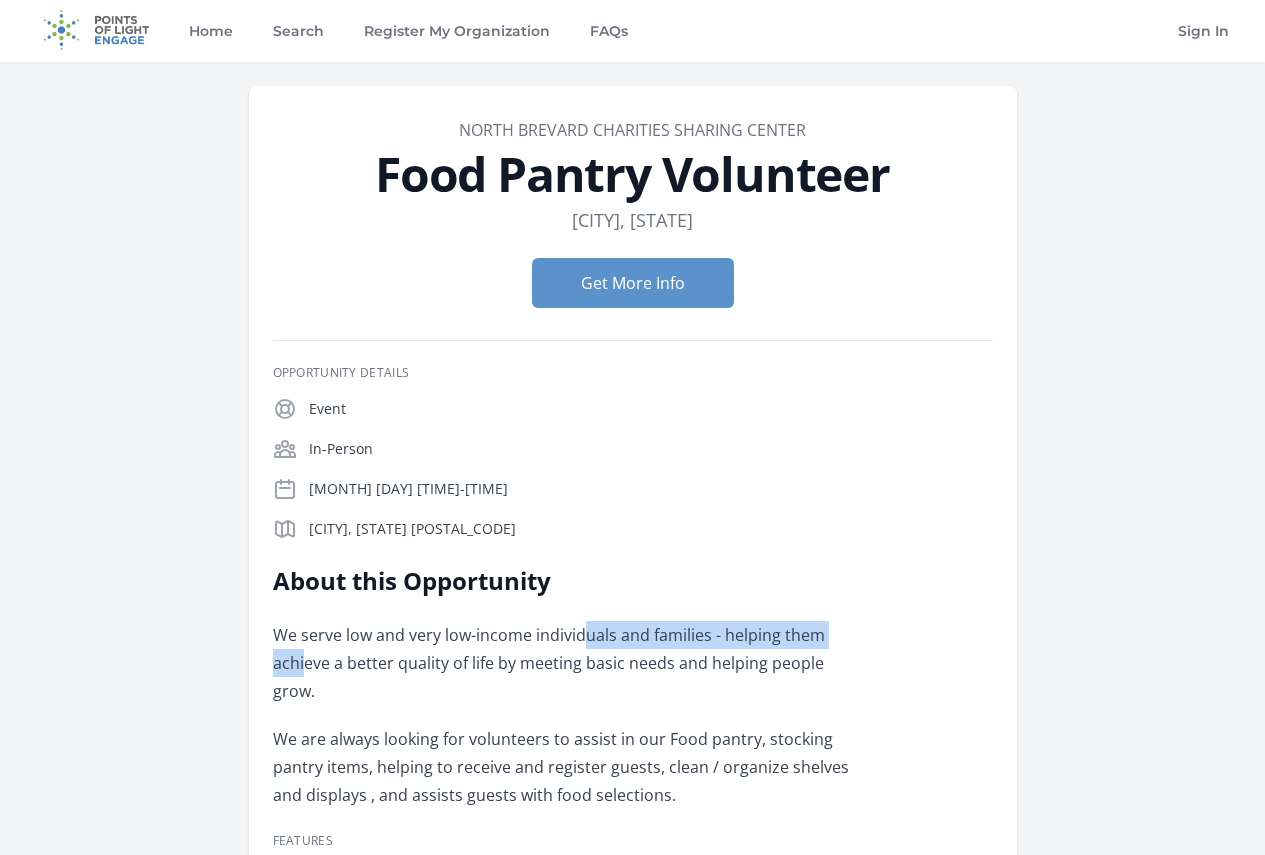 scroll, scrollTop: 0, scrollLeft: 0, axis: both 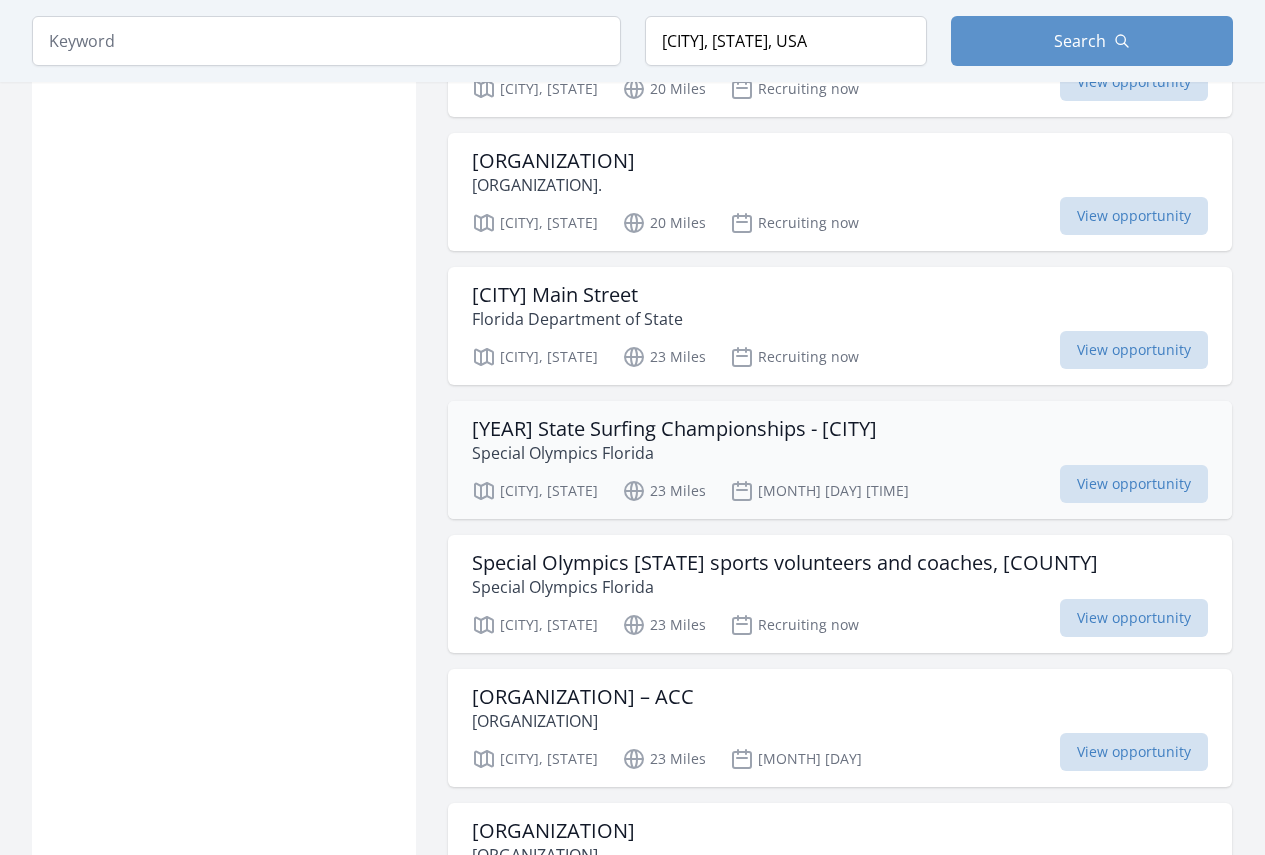 click on "[YEAR] State Surfing Championships - [CITY]" at bounding box center [674, 429] 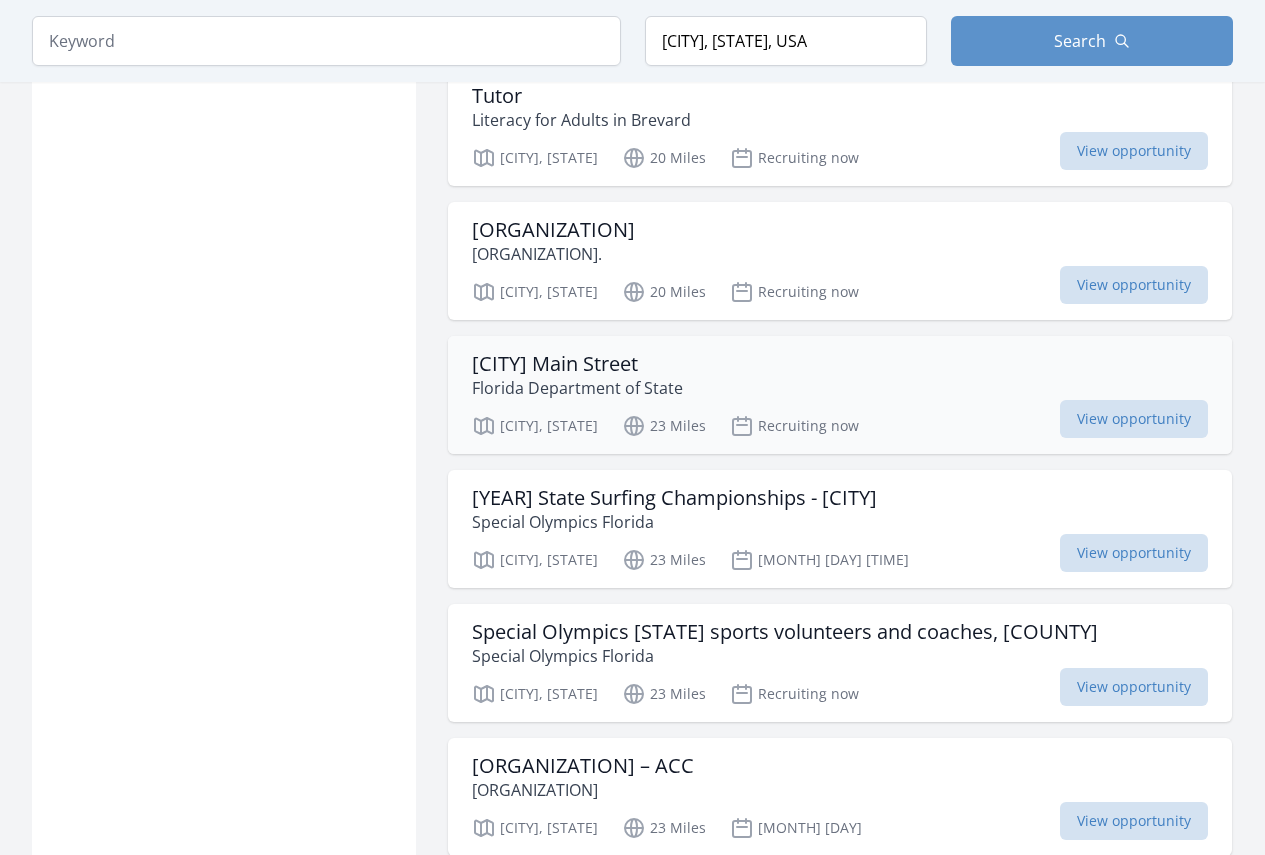 scroll, scrollTop: 1400, scrollLeft: 0, axis: vertical 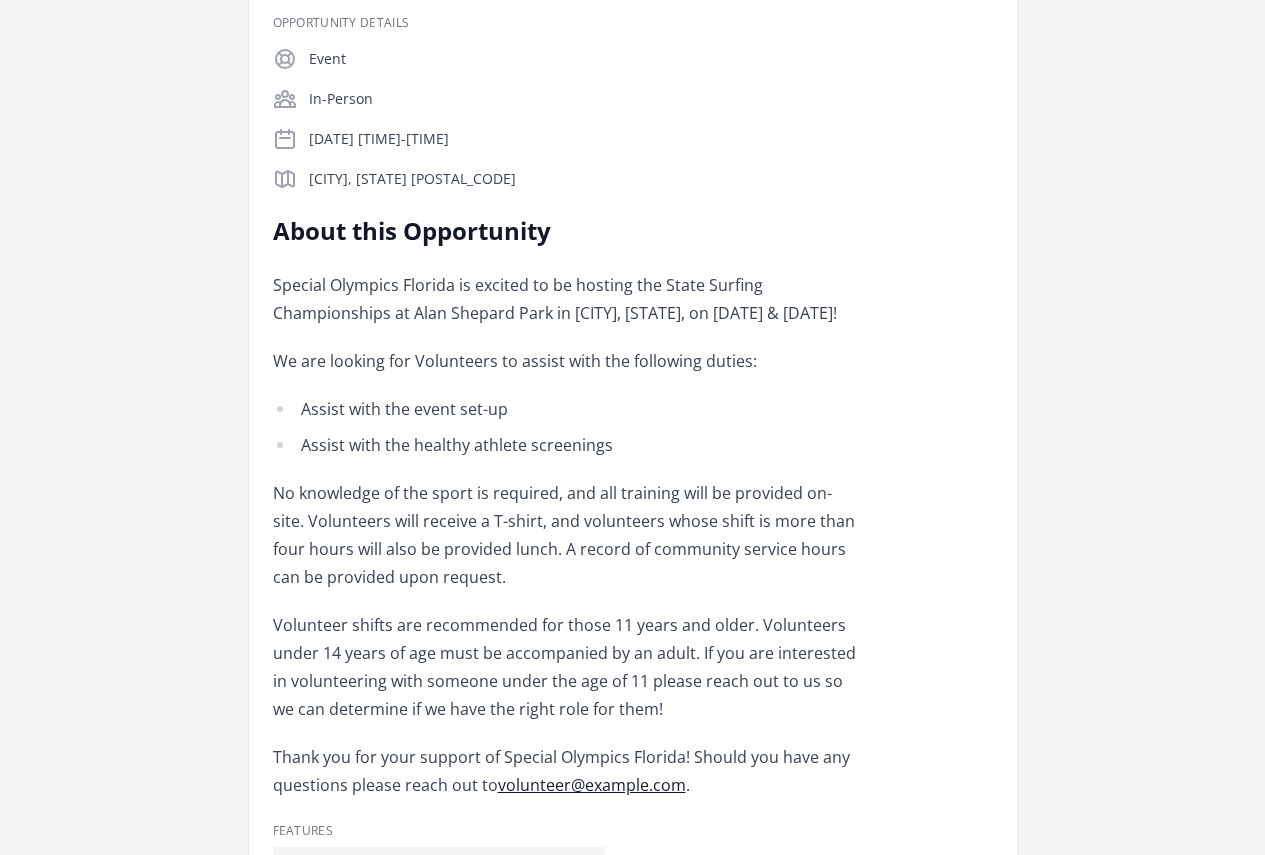 drag, startPoint x: 664, startPoint y: 484, endPoint x: 943, endPoint y: 535, distance: 283.623 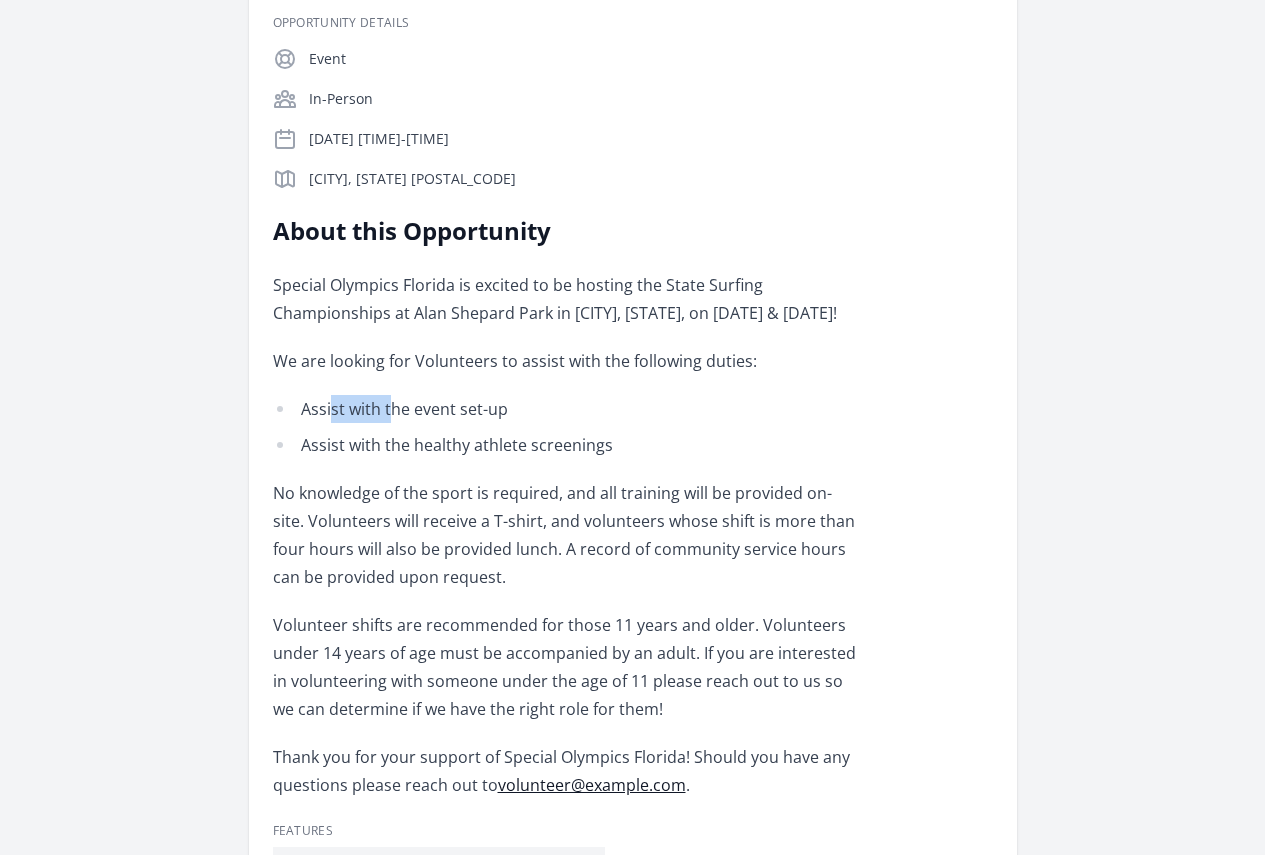 drag, startPoint x: 482, startPoint y: 240, endPoint x: 511, endPoint y: 243, distance: 29.15476 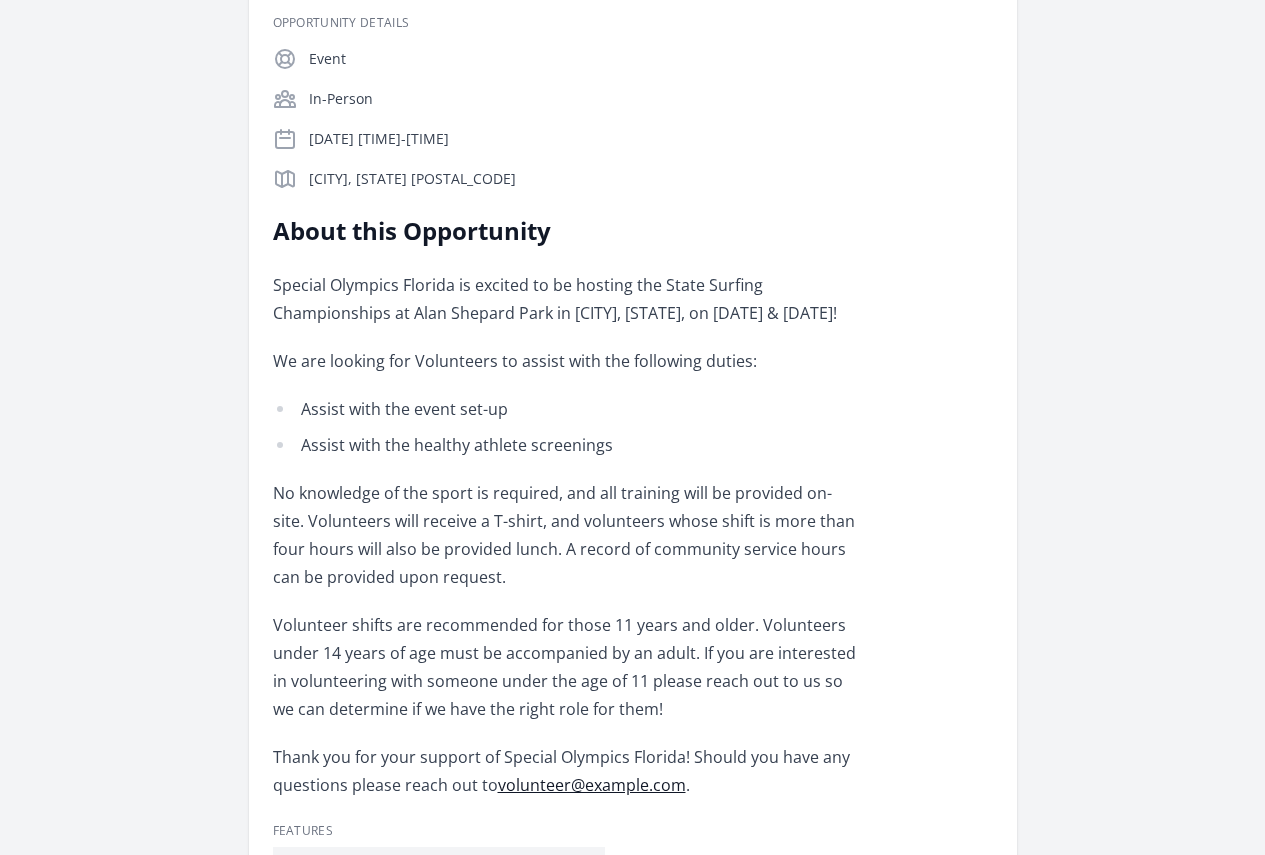 drag, startPoint x: 407, startPoint y: 210, endPoint x: 261, endPoint y: 161, distance: 154.00325 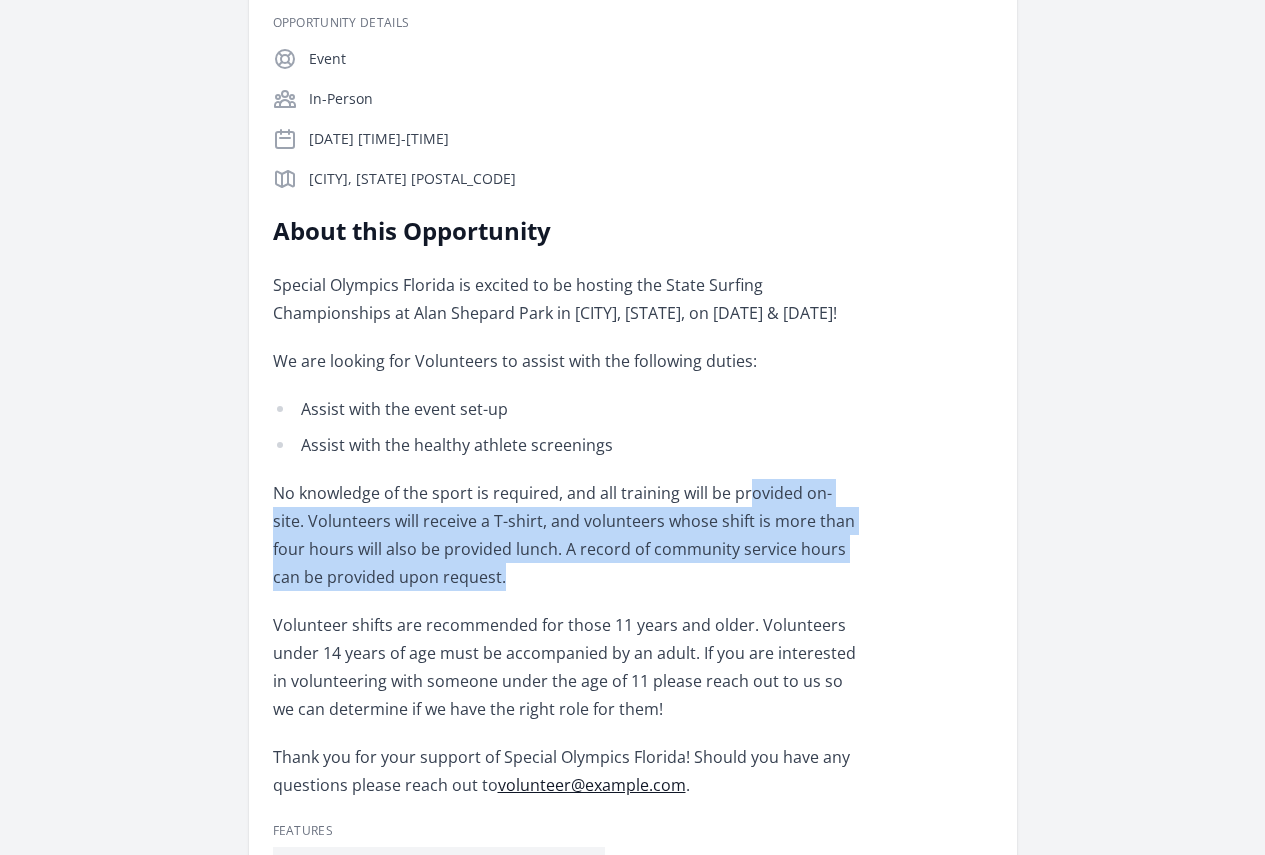 drag, startPoint x: 1031, startPoint y: 406, endPoint x: 1017, endPoint y: 398, distance: 16.124516 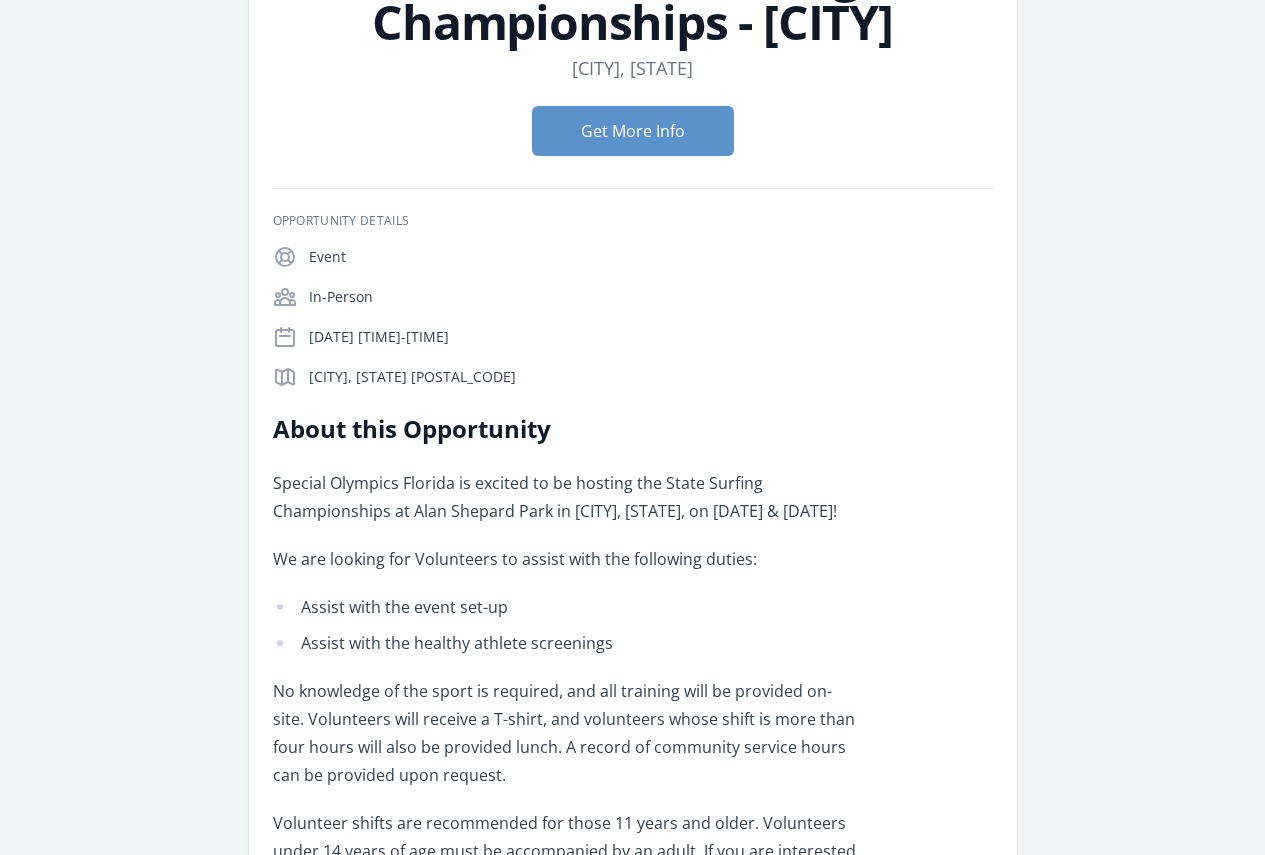scroll, scrollTop: 200, scrollLeft: 0, axis: vertical 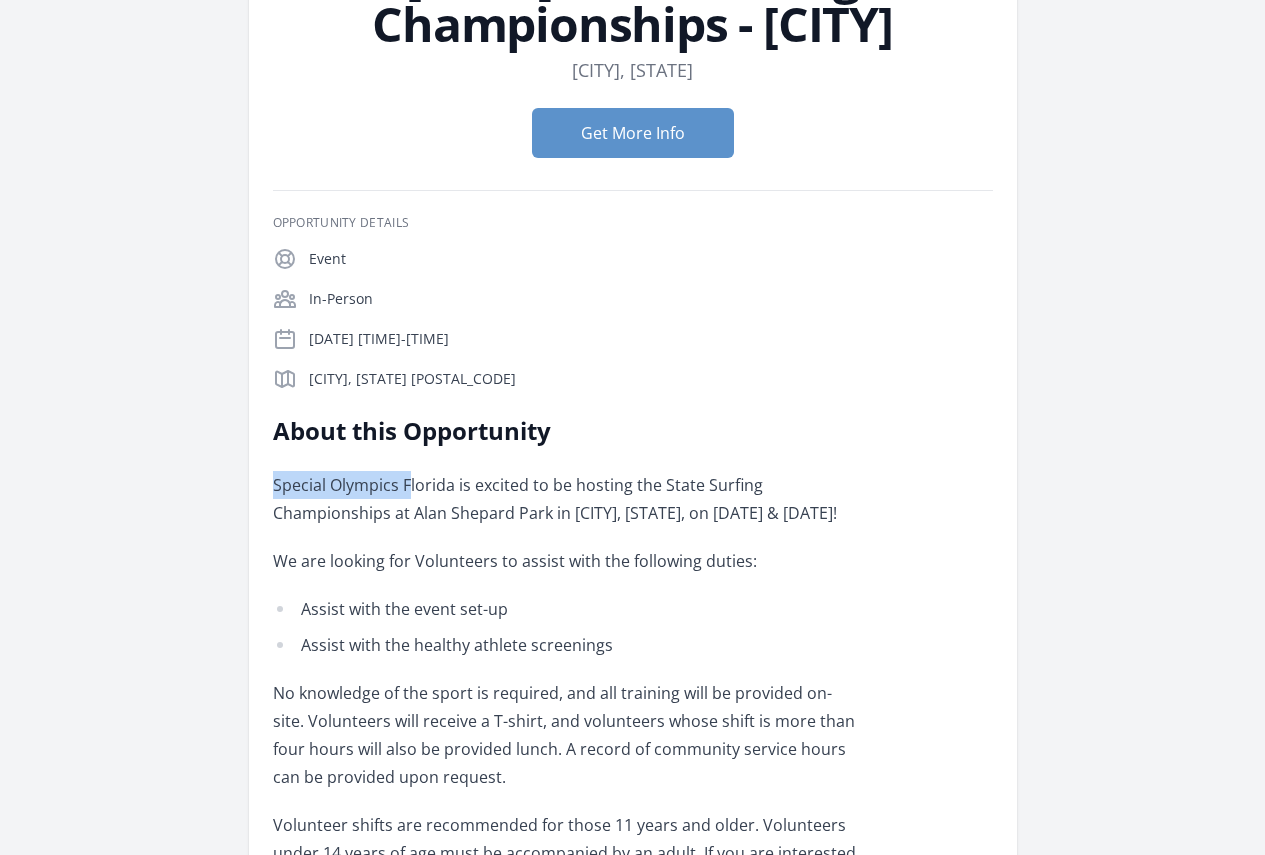 drag, startPoint x: 861, startPoint y: 240, endPoint x: 886, endPoint y: 240, distance: 25 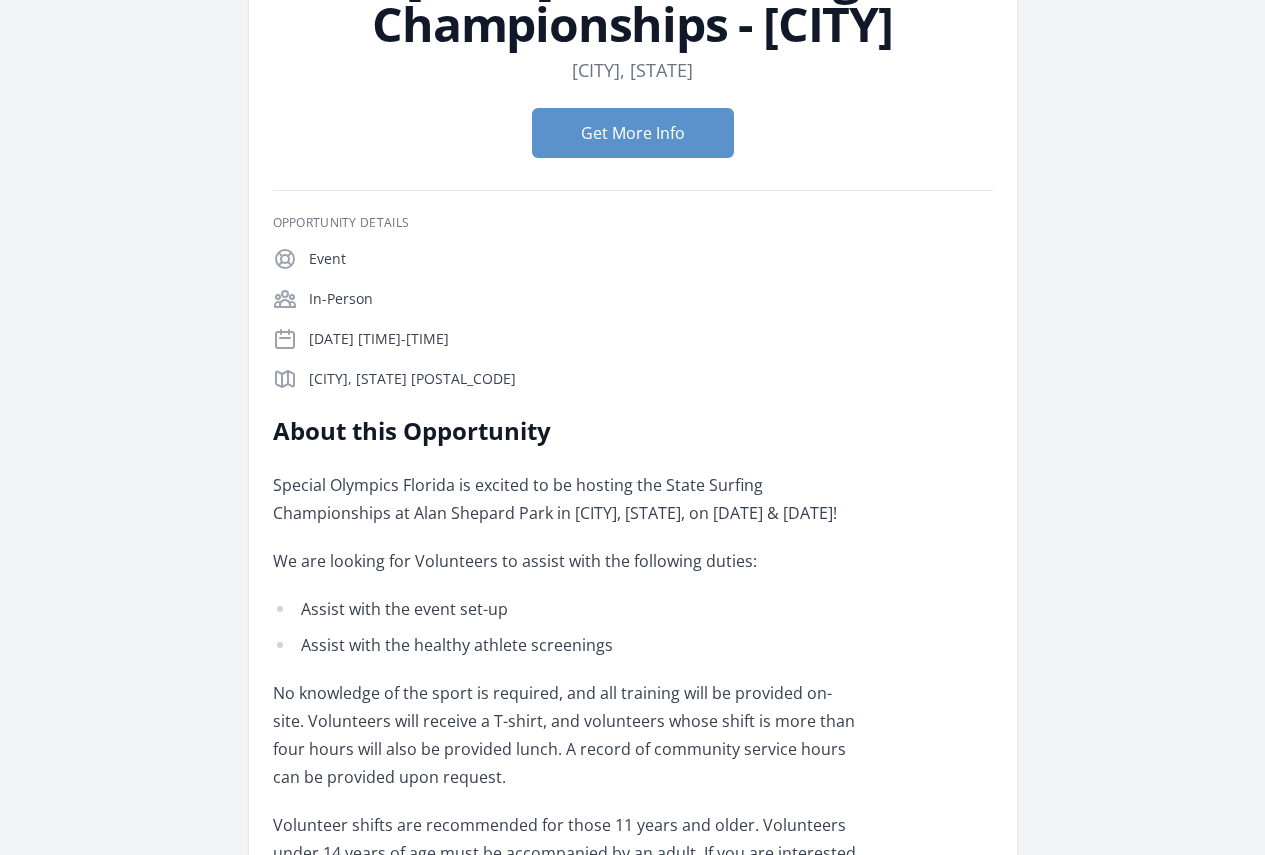 click on "About this Opportunity
Special Olympics Florida is excited to be hosting the State Surfing Championships at Alan Shepard Park in Cocoa Beach, Florida, on August 22nd & 23rd!
We are looking for Volunteers to assist with the following duties:
Assist with the event set-up
Assist with the healthy athlete screenings
No knowledge of the sport is required, and all training will be provided on-site. Volunteers will receive a T-shirt, and volunteers whose shift is more than four hours will also be provided lunch. A record of community service hours can be provided upon request.
Volunteer shifts are recommended for those 11 years and older. Volunteers under 14 years of age must be accompanied by an adult. If you are interested in volunteering with someone under the age of 11 please reach out to us so we can determine if we have the right role for them!
volunteer@sofl.org ." at bounding box center (565, 707) 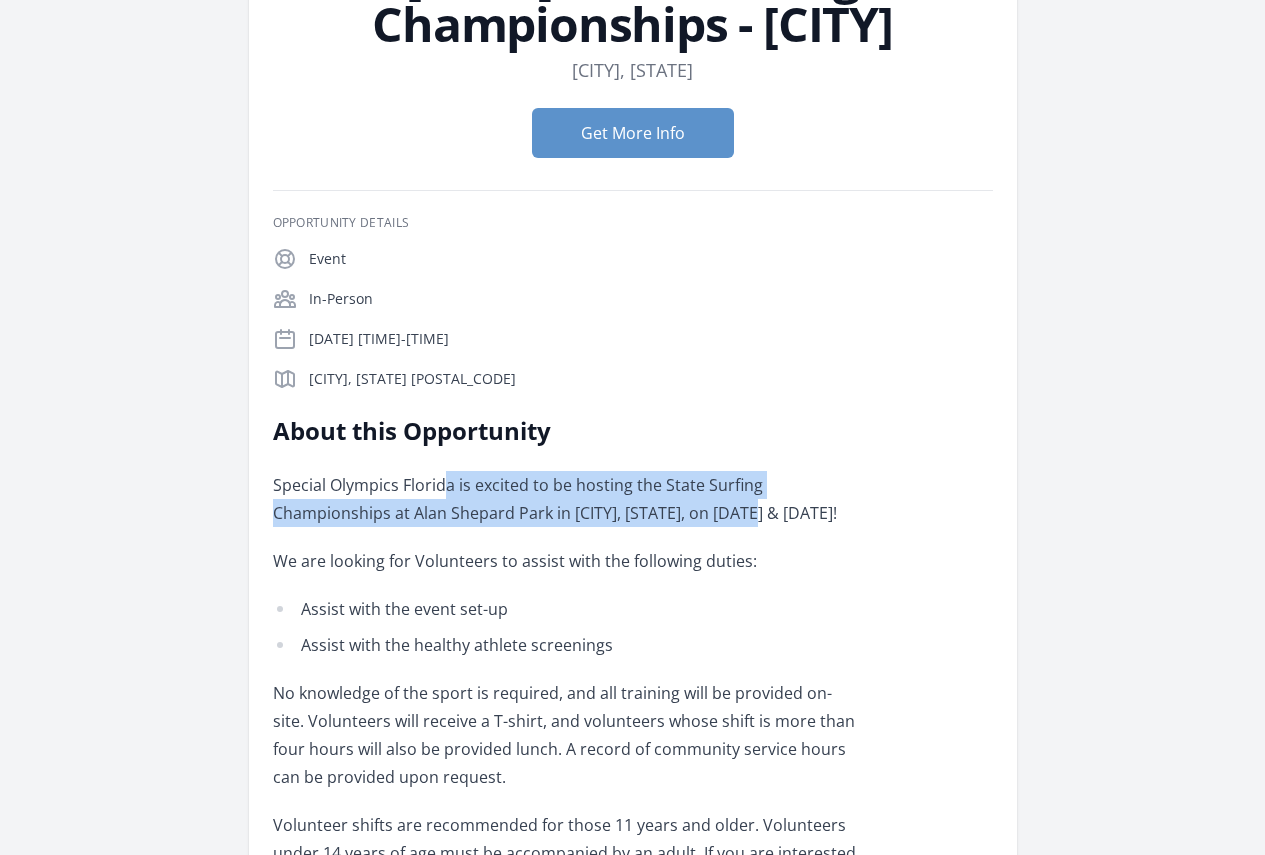 click on "Special Olympics Florida is excited to be hosting the State Surfing Championships at Alan Shepard Park in Cocoa Beach, Florida, on August 22nd & 23rd!" at bounding box center [565, 499] 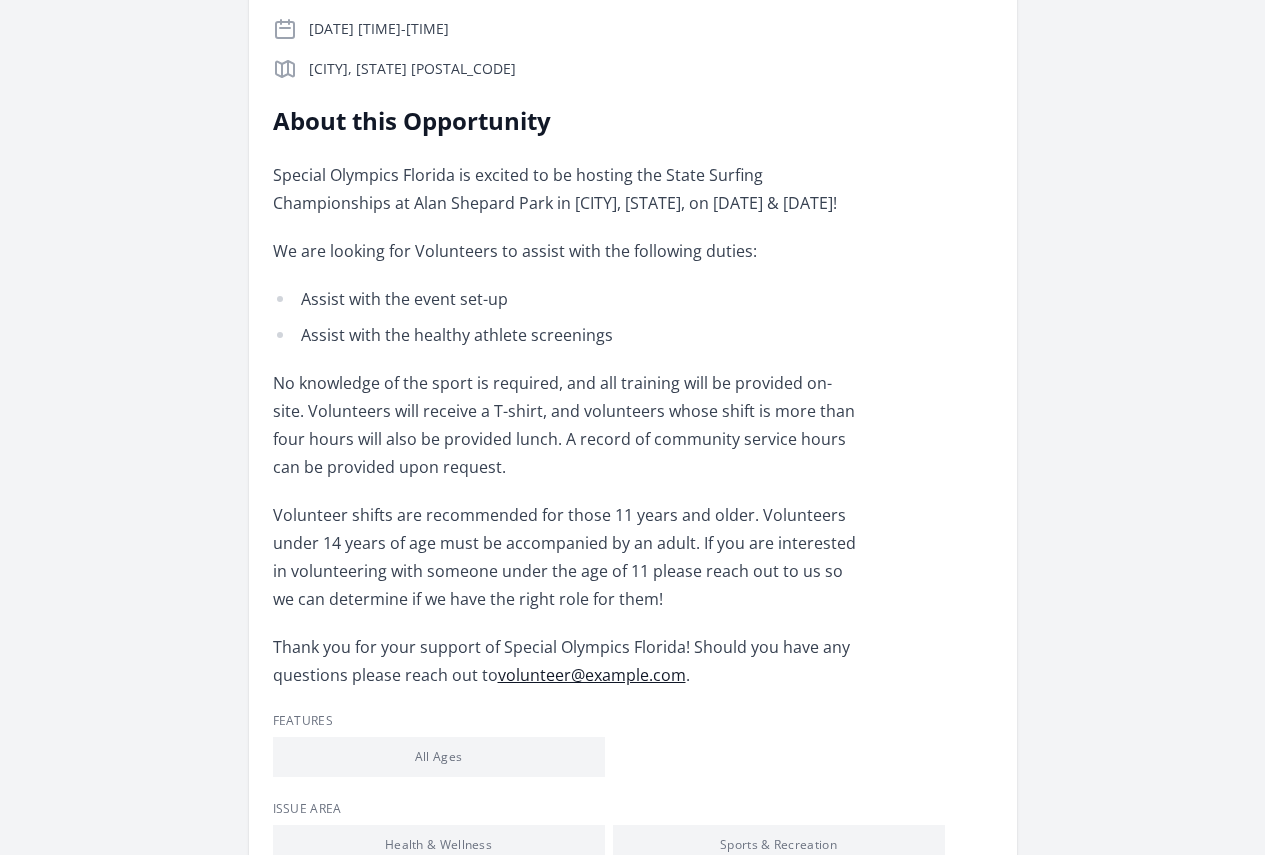 scroll, scrollTop: 300, scrollLeft: 0, axis: vertical 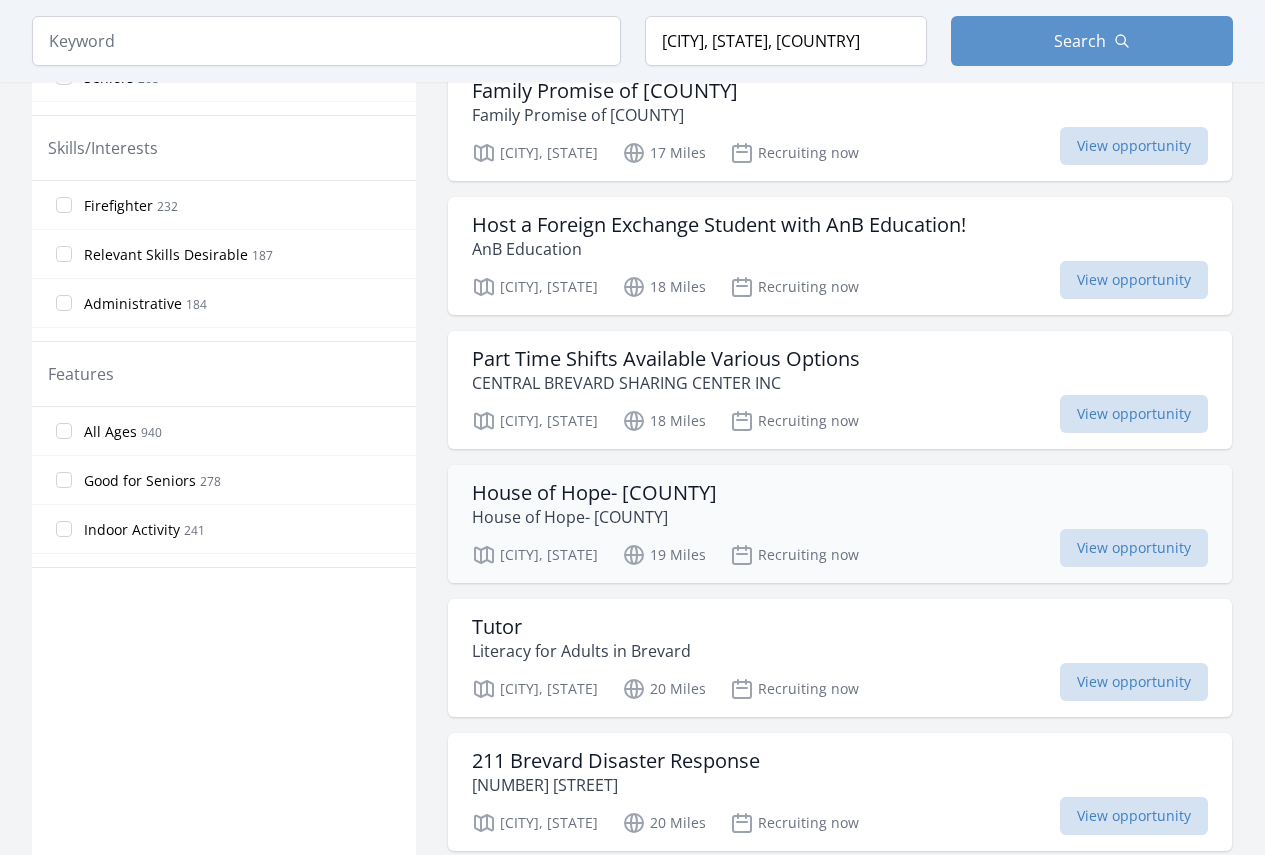 click on "House of Hope- [COUNTY]" at bounding box center (594, 493) 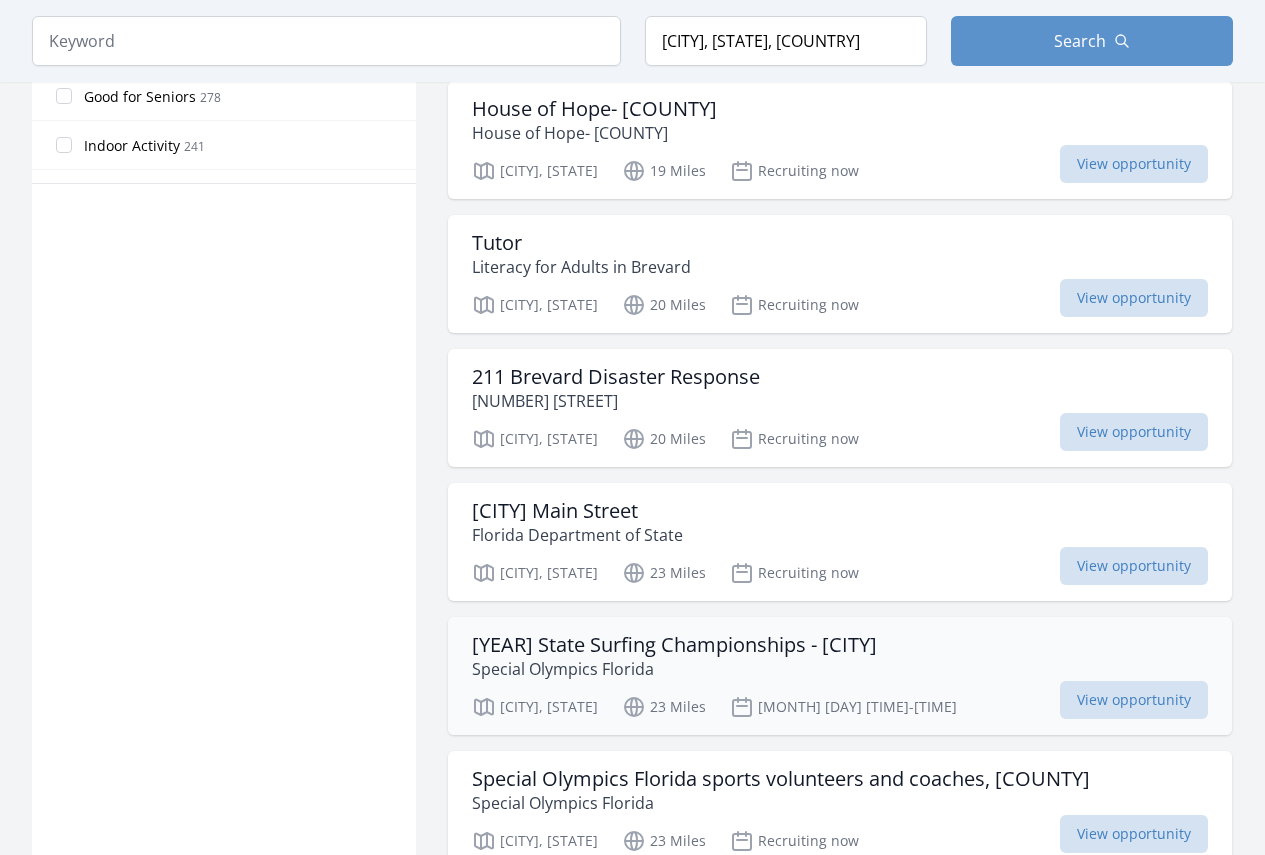 scroll, scrollTop: 1500, scrollLeft: 0, axis: vertical 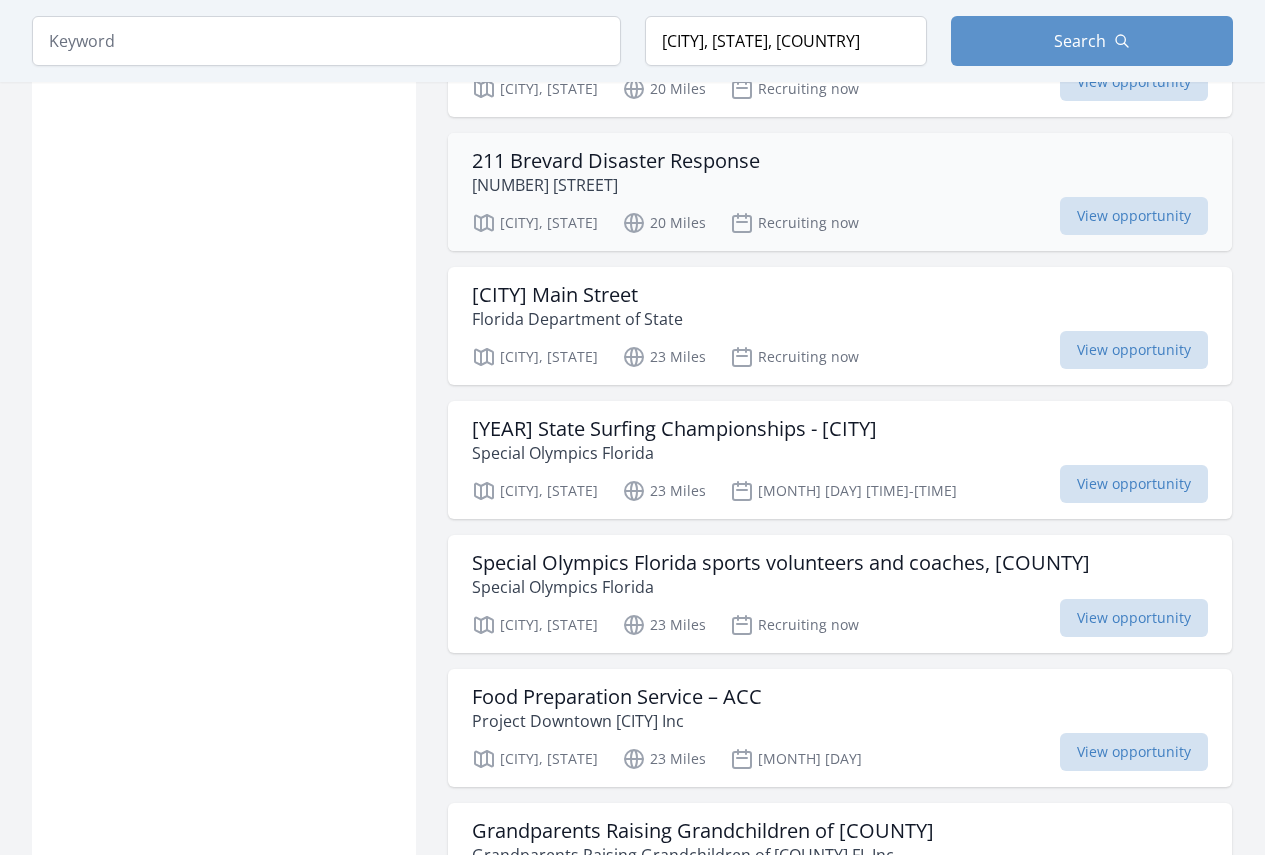 click on "211 Brevard Disaster Response" at bounding box center [616, 161] 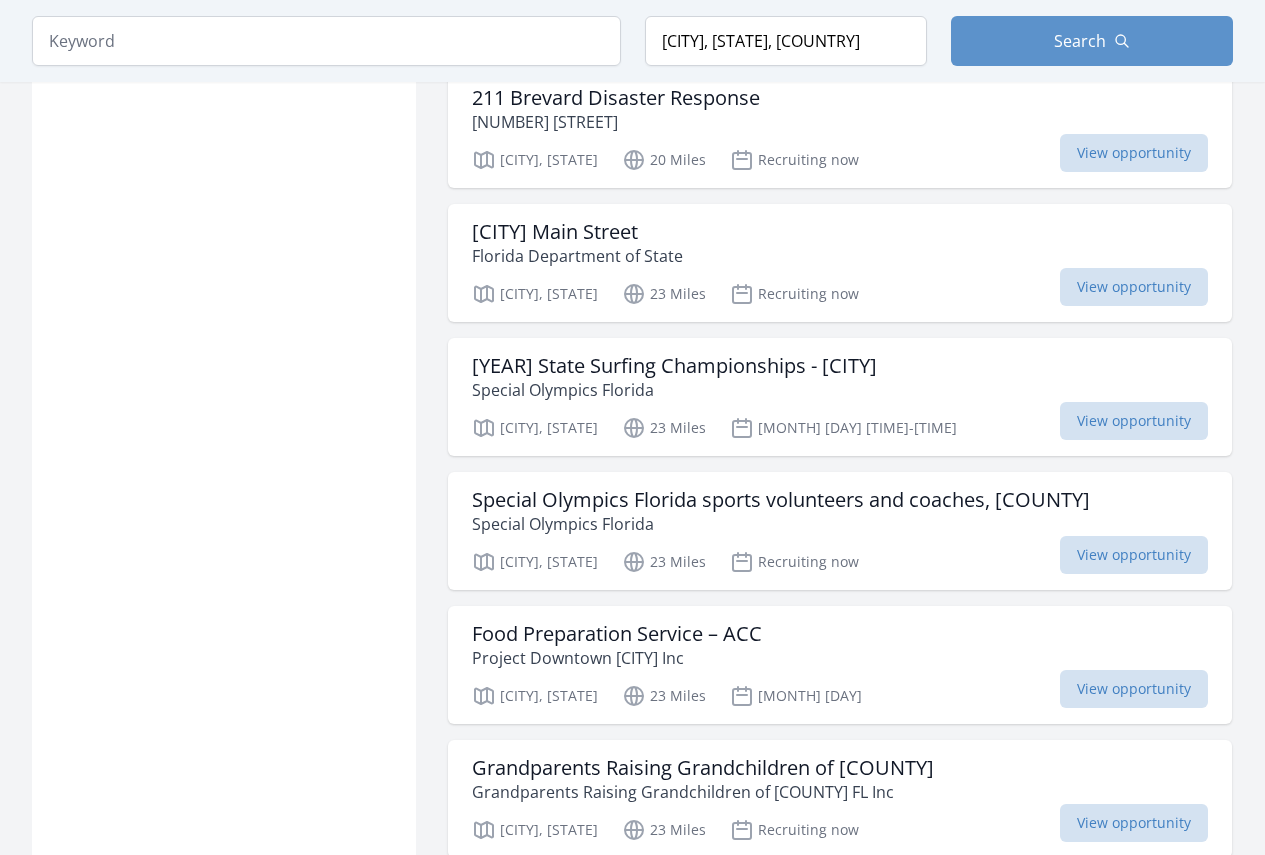 scroll, scrollTop: 1700, scrollLeft: 0, axis: vertical 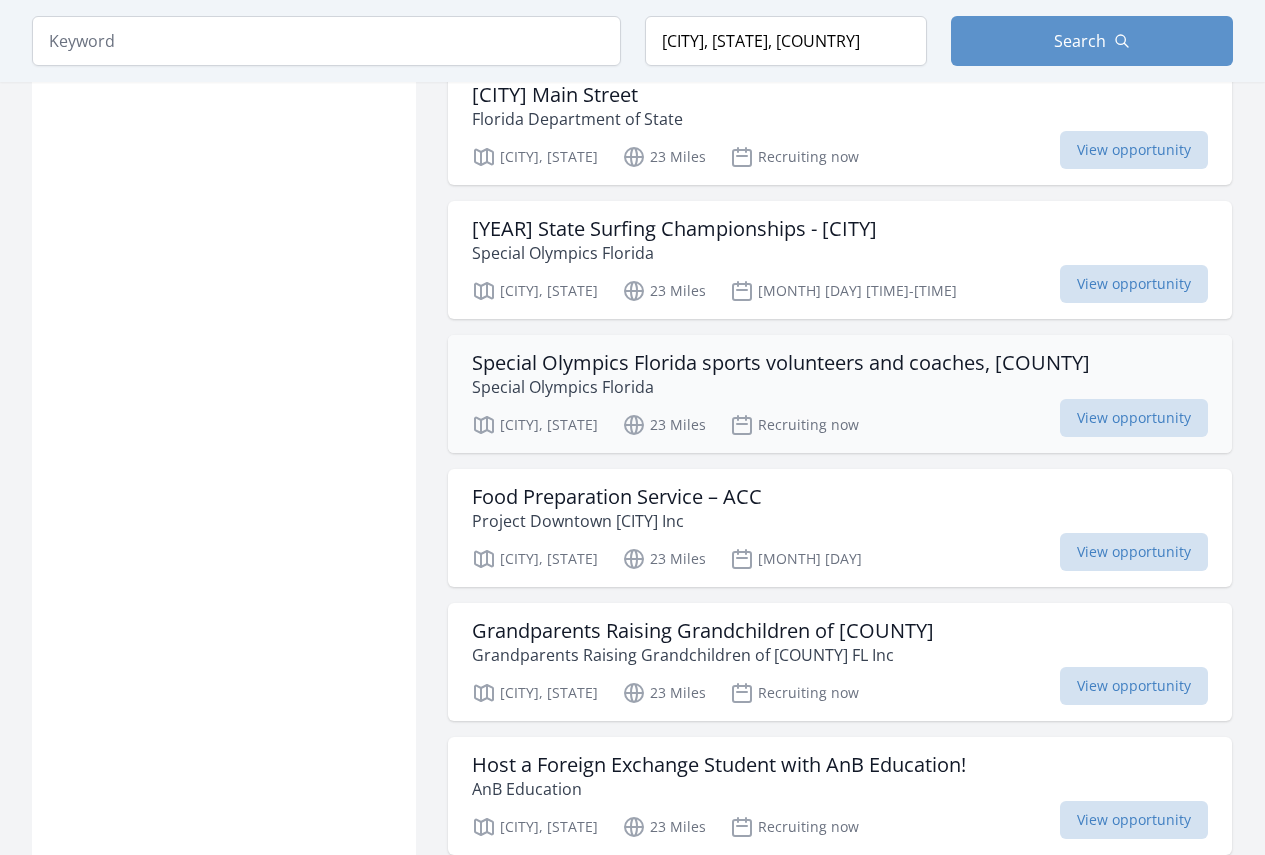 click on "Special Olympics [STATE] sports volunteers and coaches, [COUNTY] County" at bounding box center (781, 363) 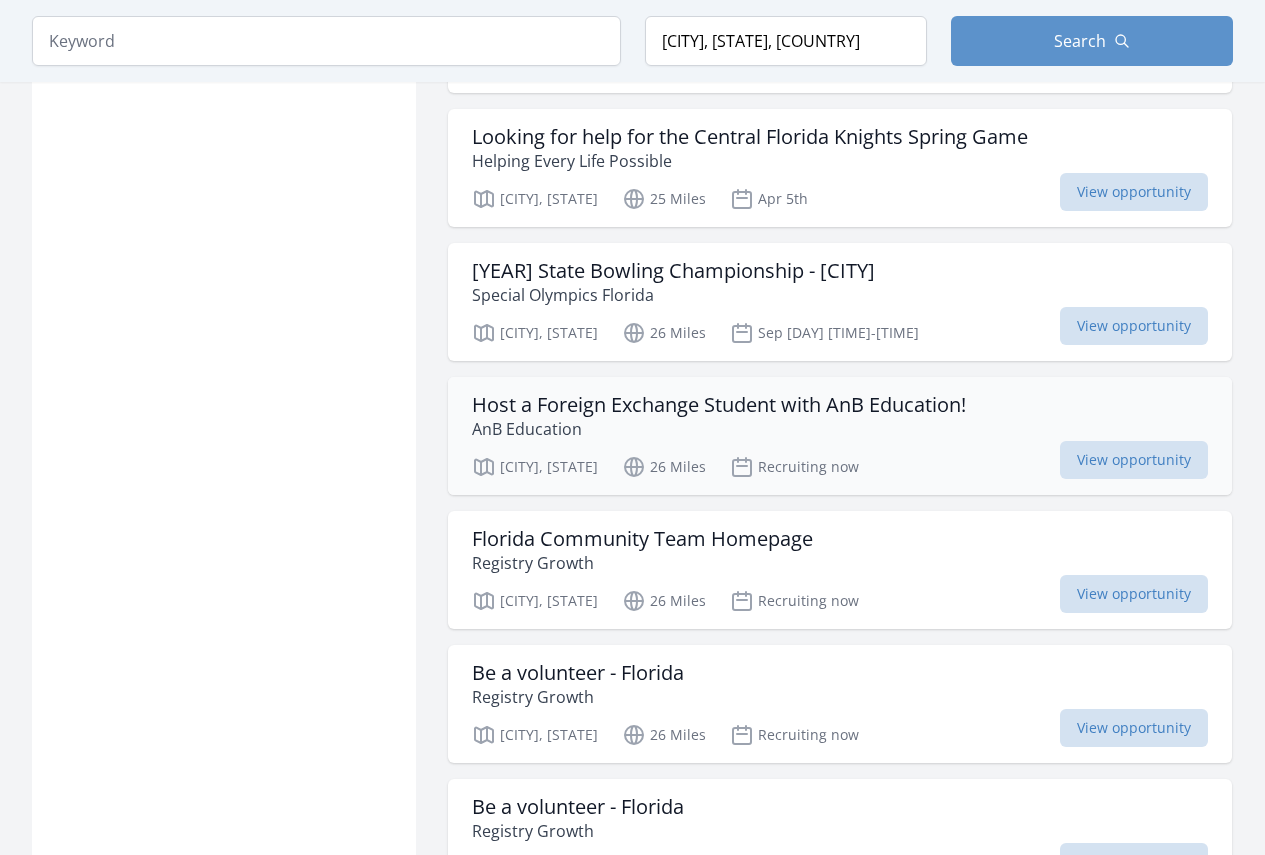 scroll, scrollTop: 2900, scrollLeft: 0, axis: vertical 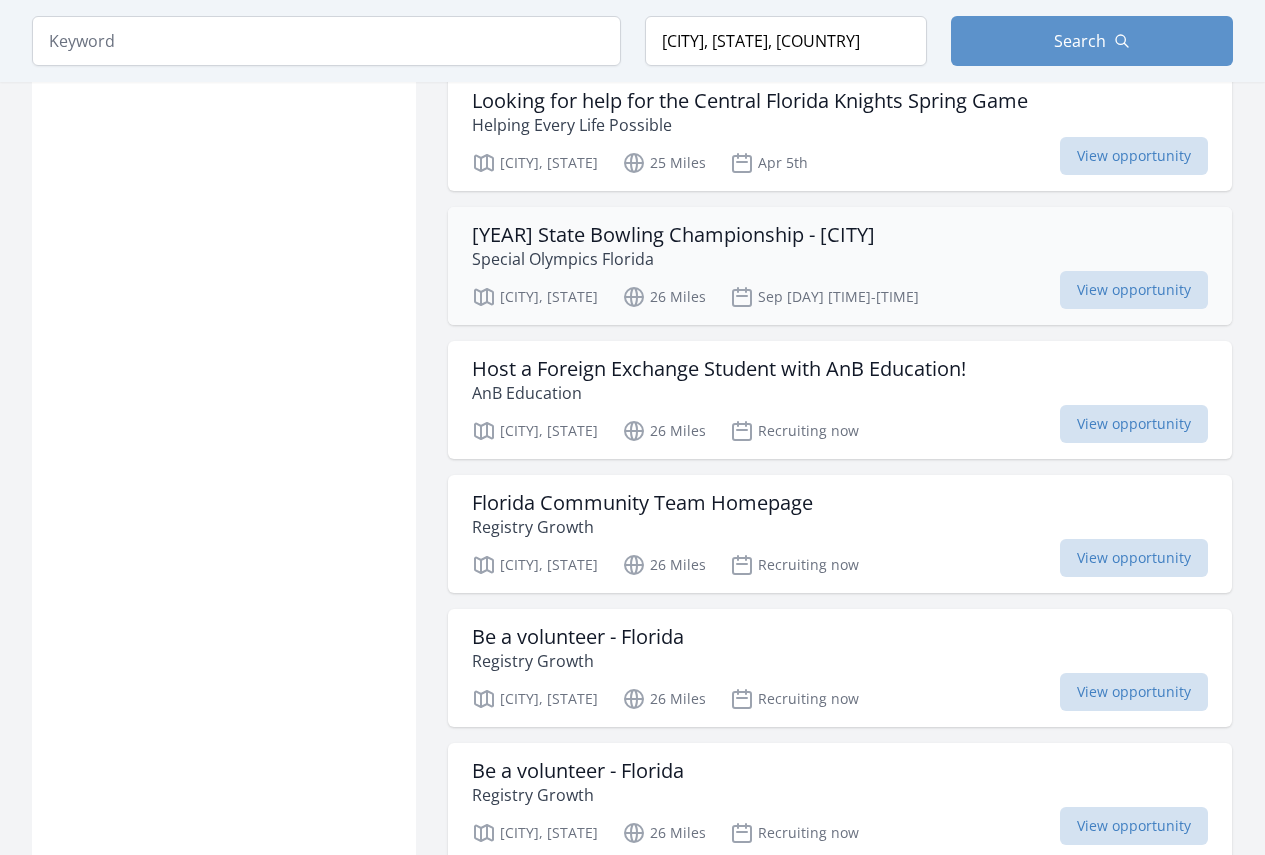 click on "2025 [STATE] Bowling Championship - Orlando" at bounding box center [673, 235] 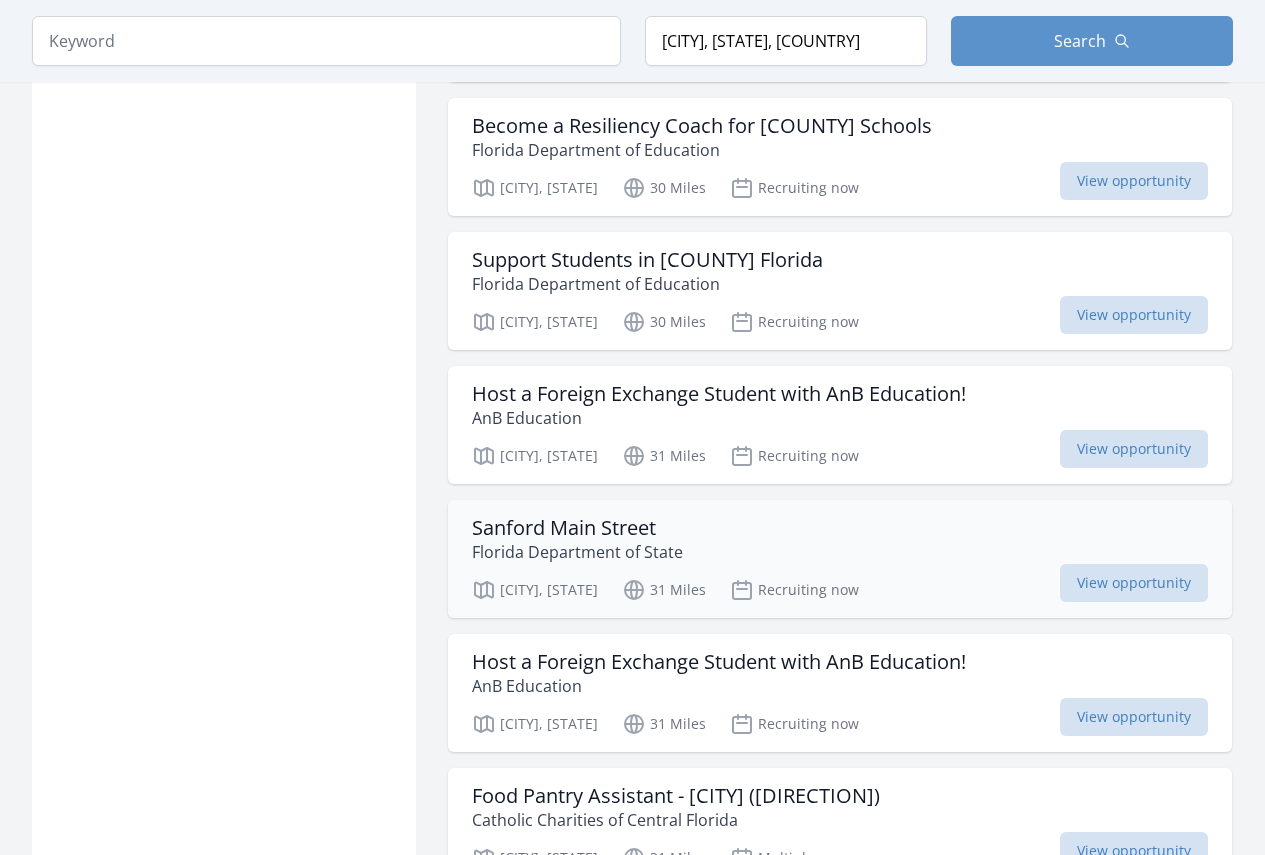scroll, scrollTop: 4700, scrollLeft: 0, axis: vertical 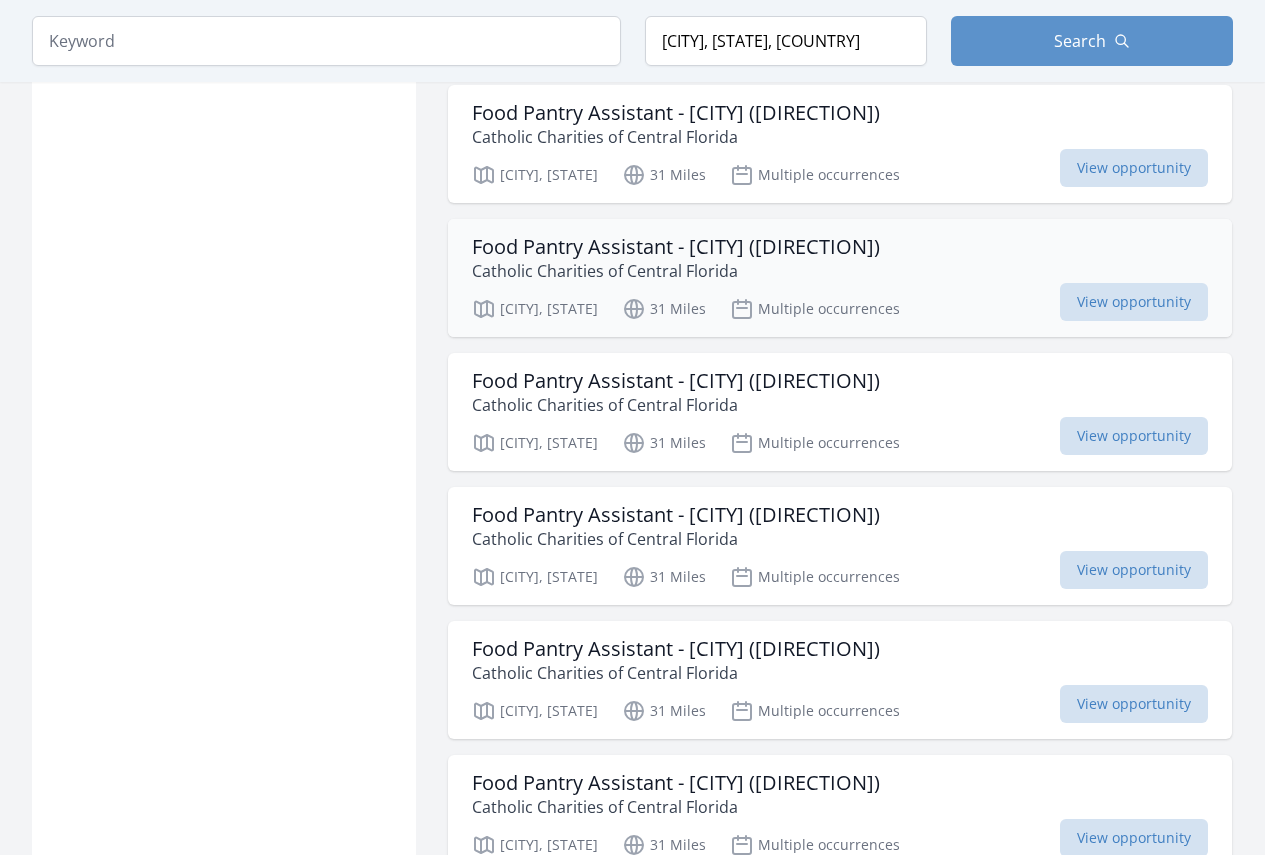 click on "Food Pantry Assistant - Orlando (East)" at bounding box center [676, 247] 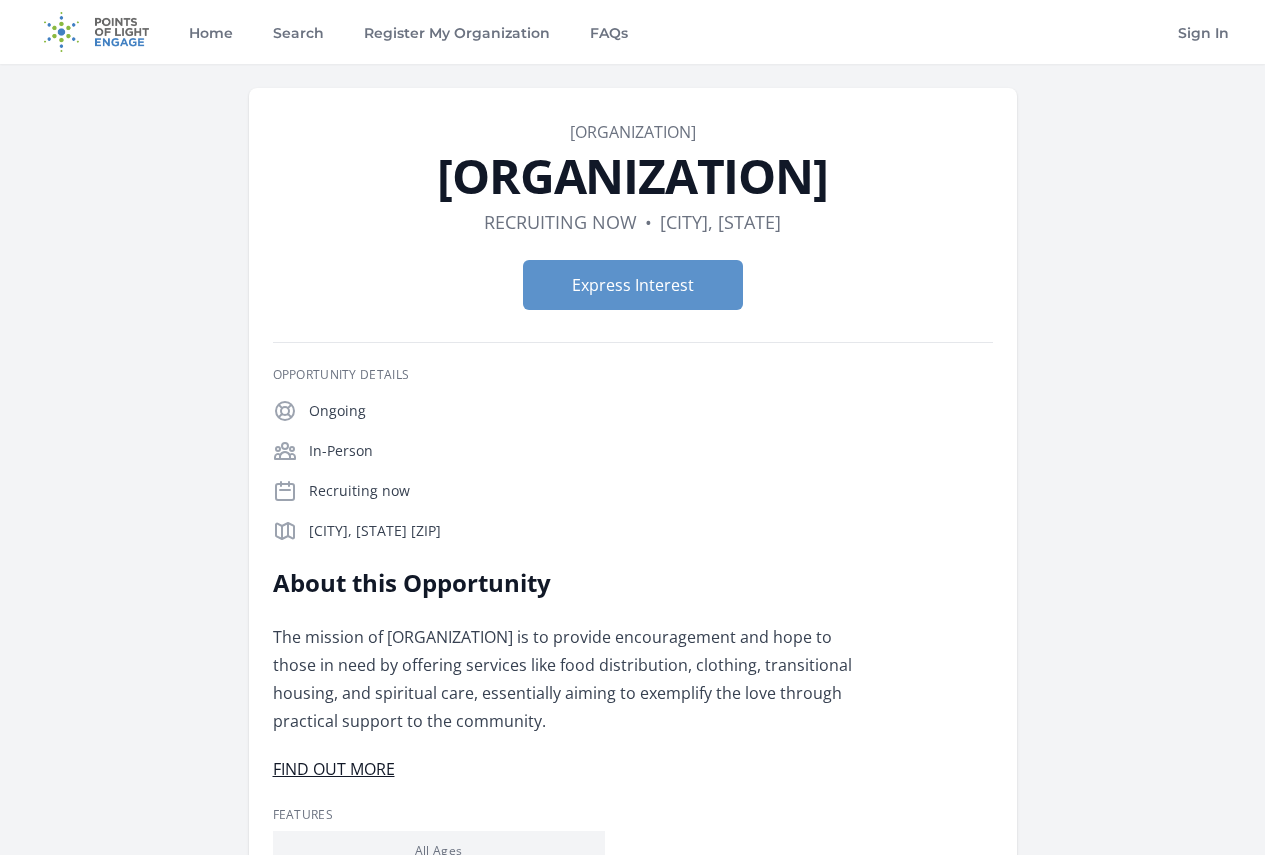 scroll, scrollTop: 0, scrollLeft: 0, axis: both 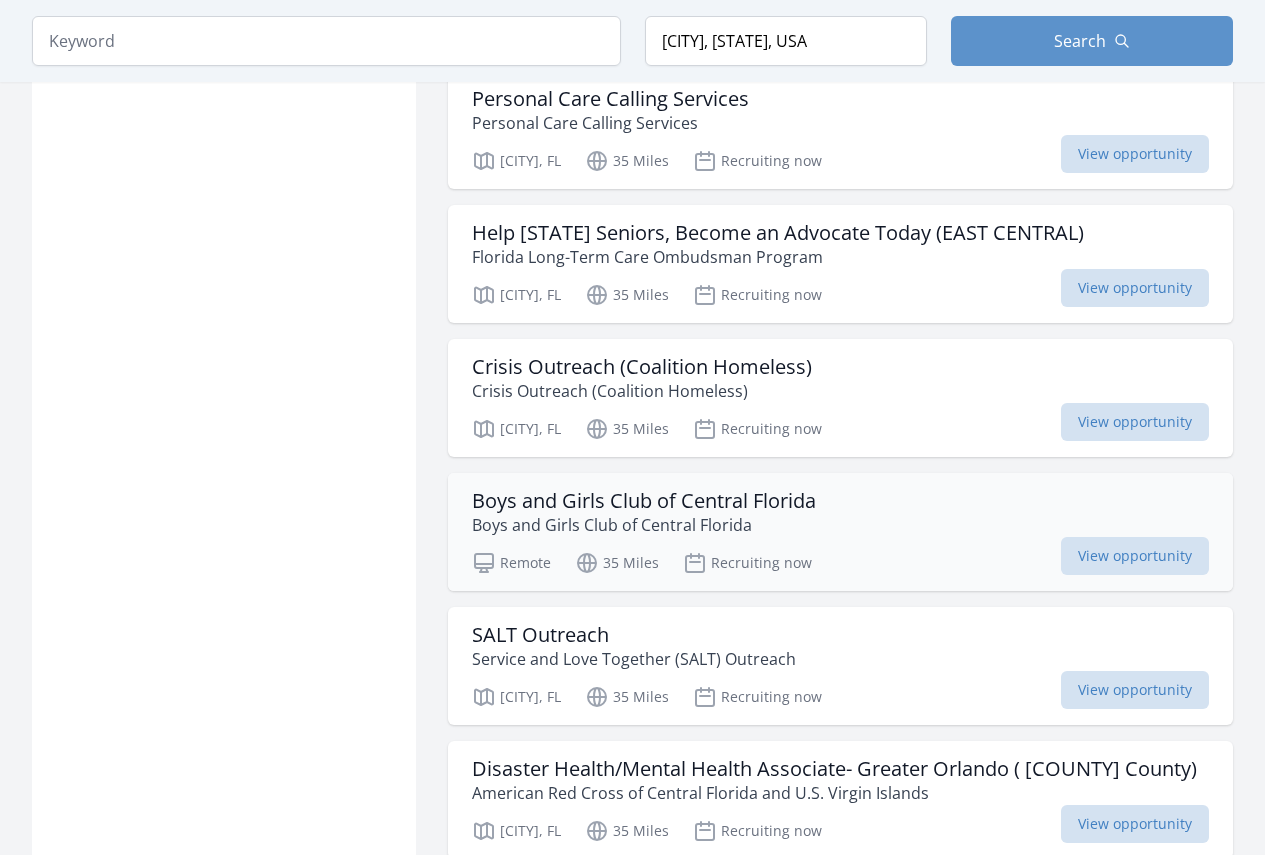 click on "Boys and Girls Club of Central Florida" at bounding box center (644, 501) 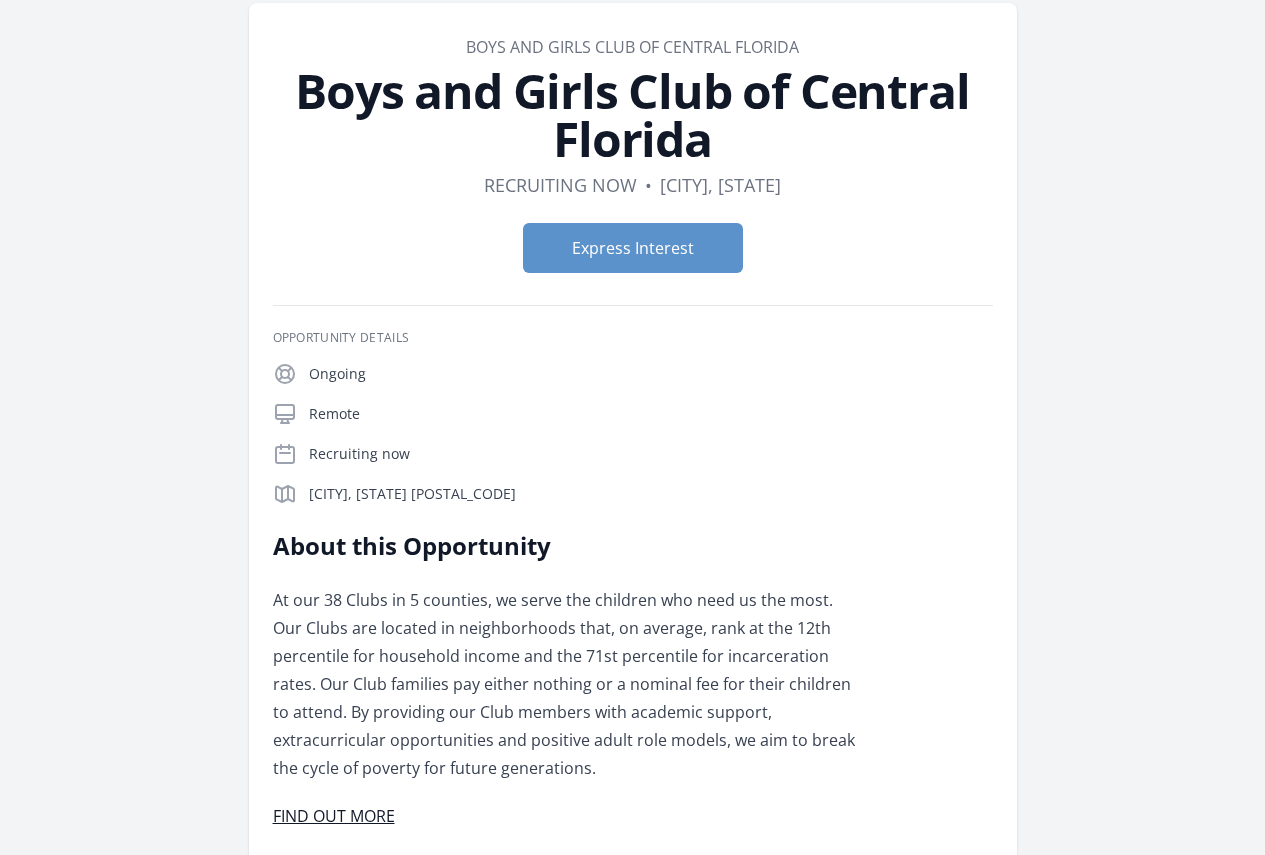 scroll, scrollTop: 300, scrollLeft: 0, axis: vertical 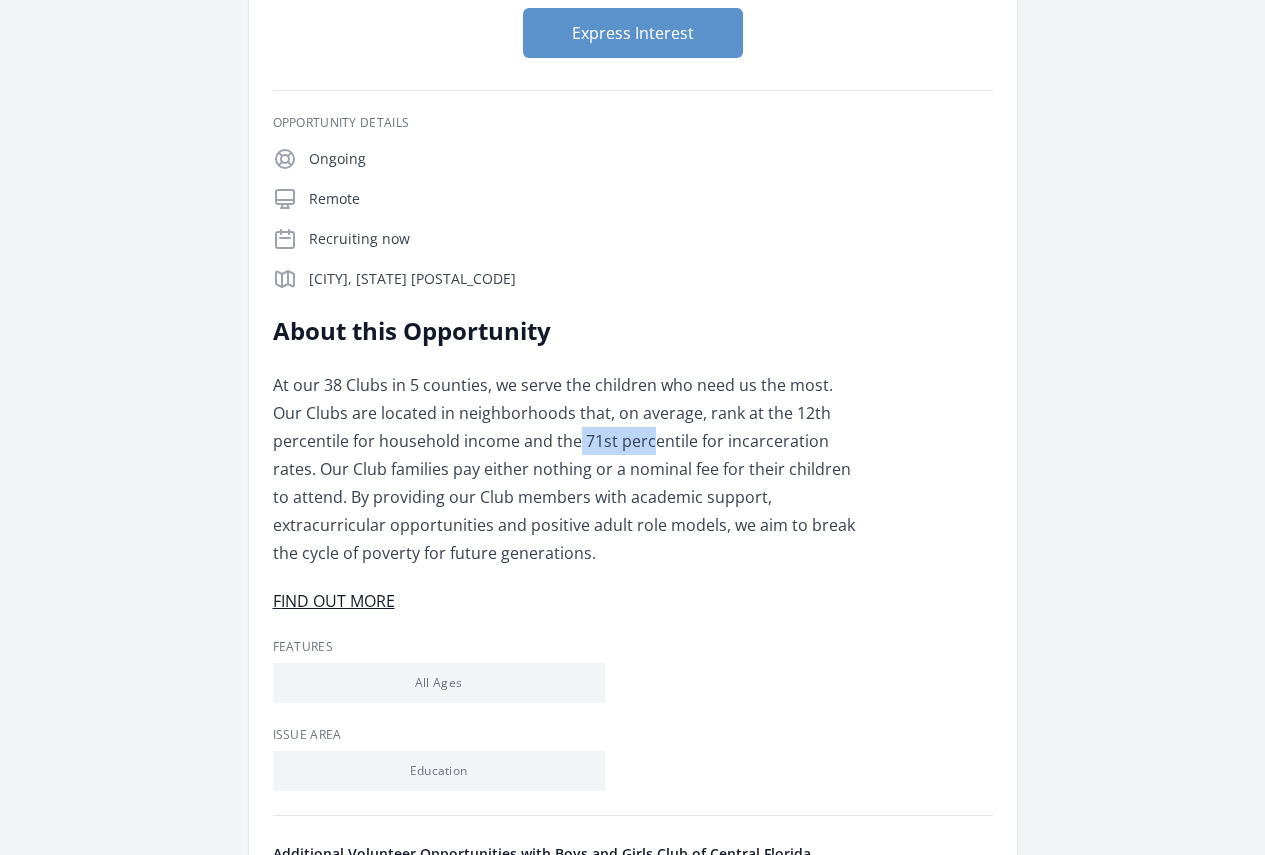 drag, startPoint x: 752, startPoint y: 199, endPoint x: 775, endPoint y: 202, distance: 23.194826 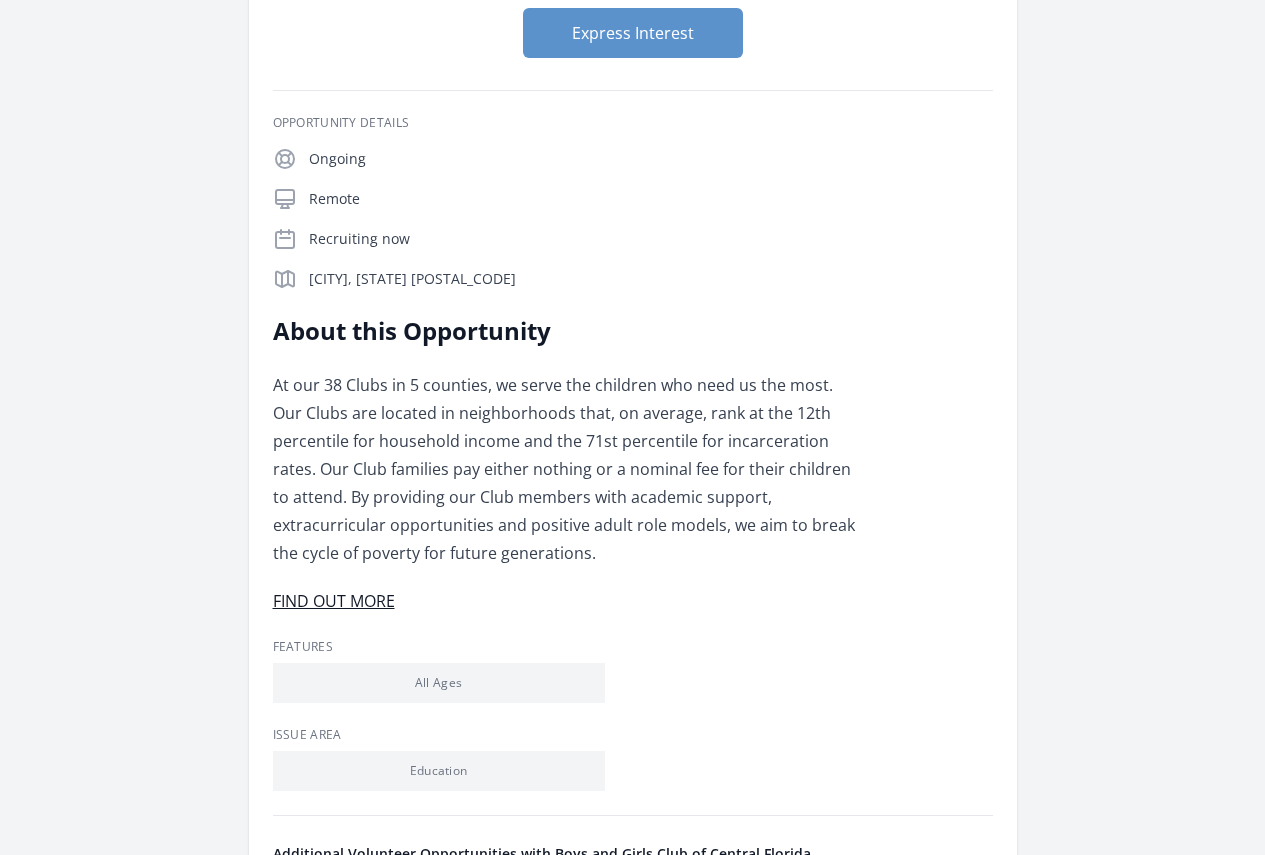 click on "FIND OUT MORE" at bounding box center (334, 601) 